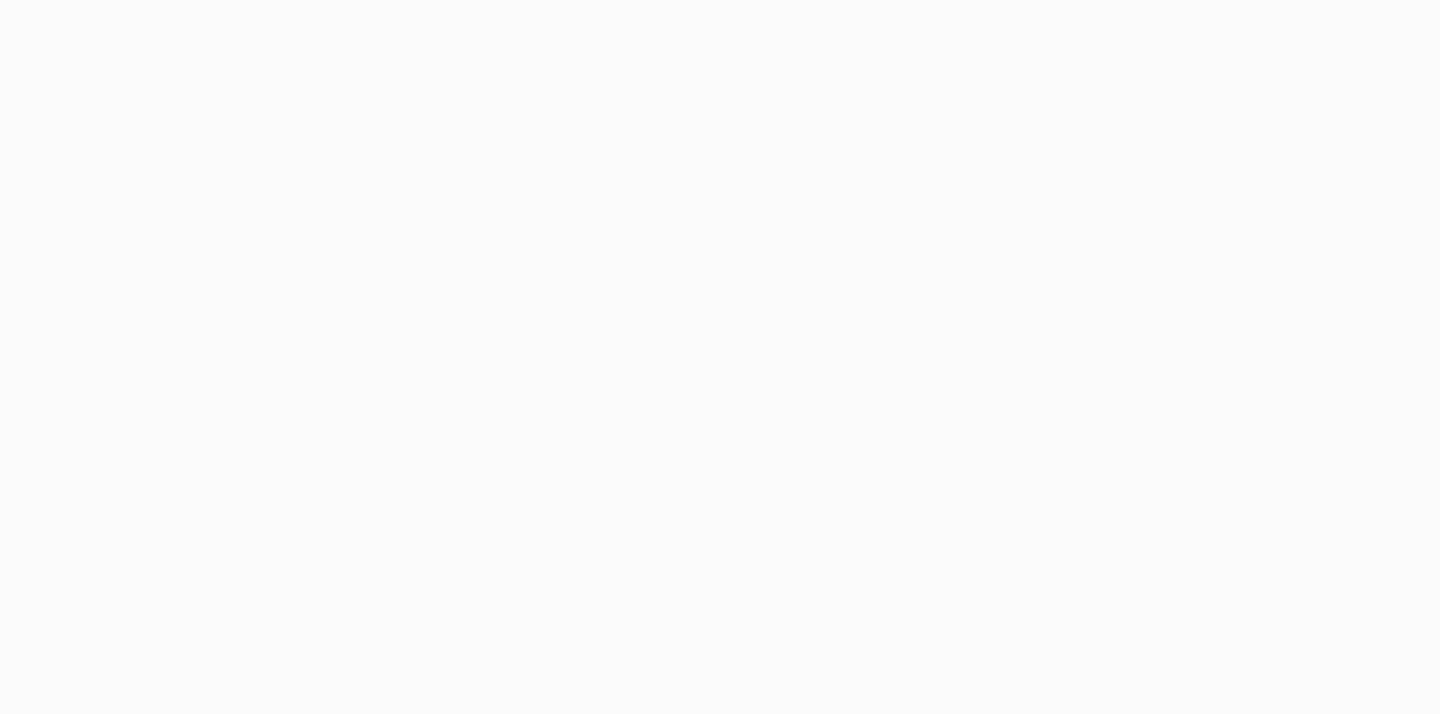 scroll, scrollTop: 0, scrollLeft: 0, axis: both 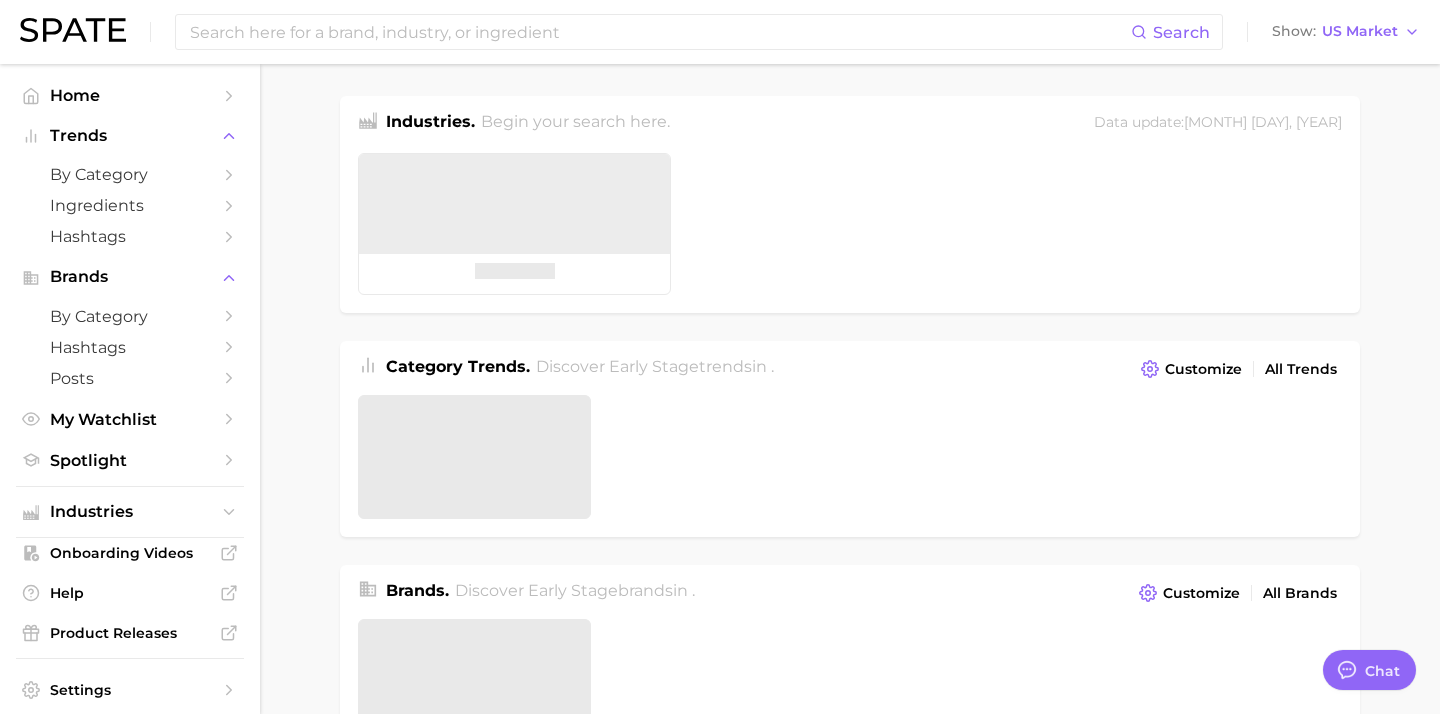type on "x" 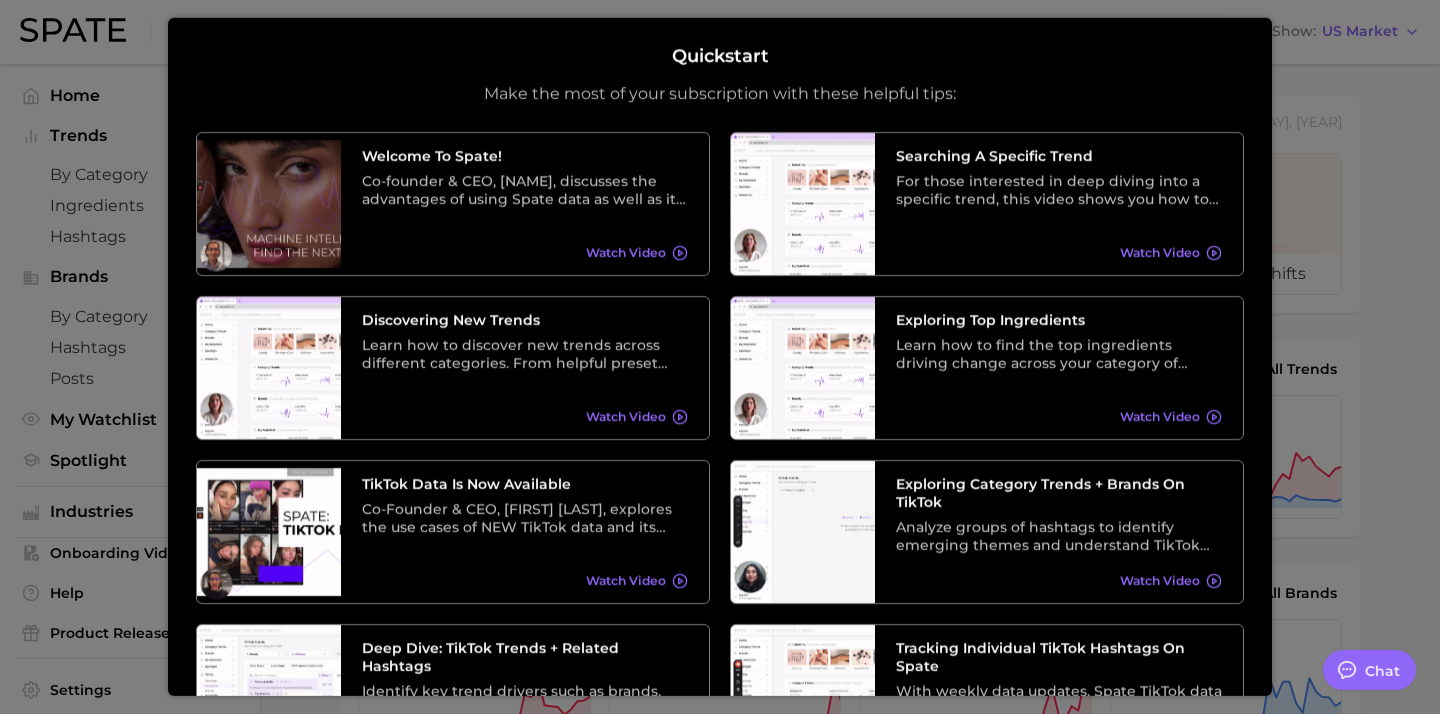 click at bounding box center (720, 812) 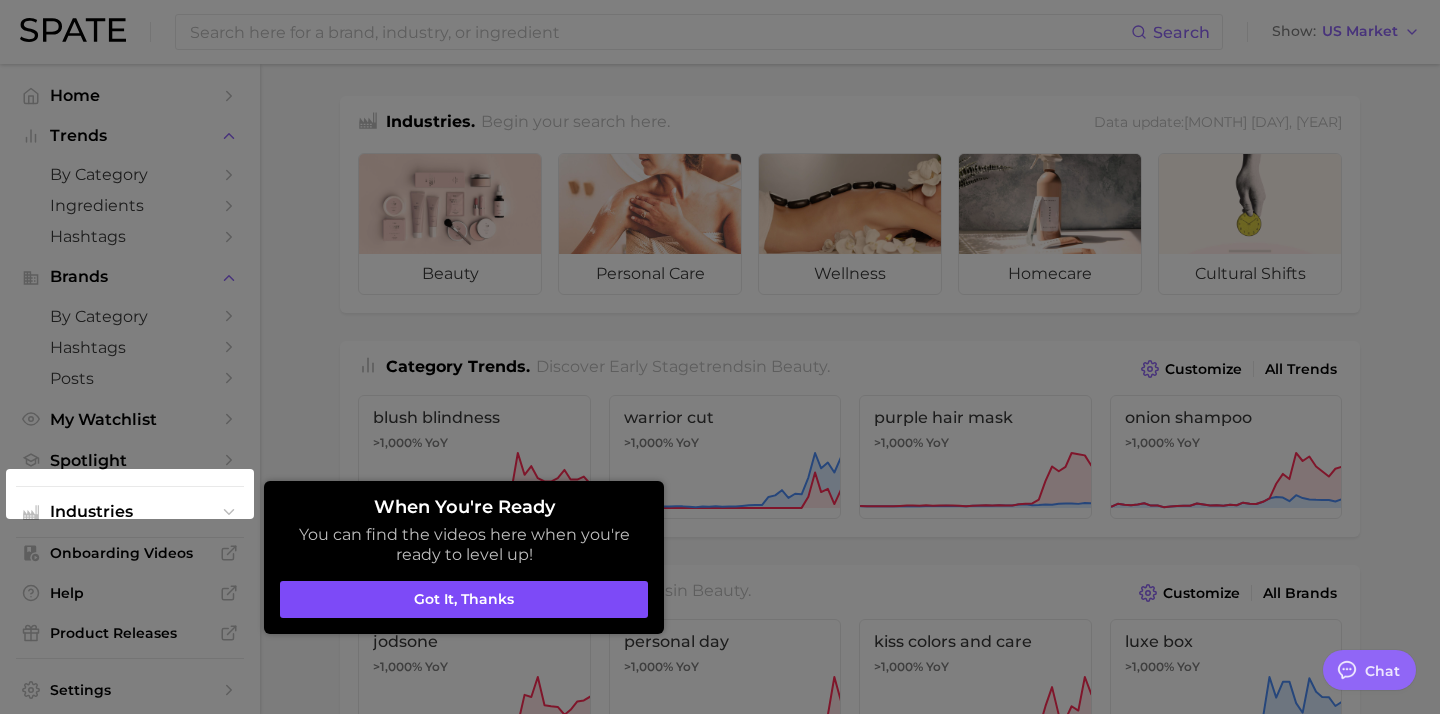click on "Got it, thanks" at bounding box center [464, 600] 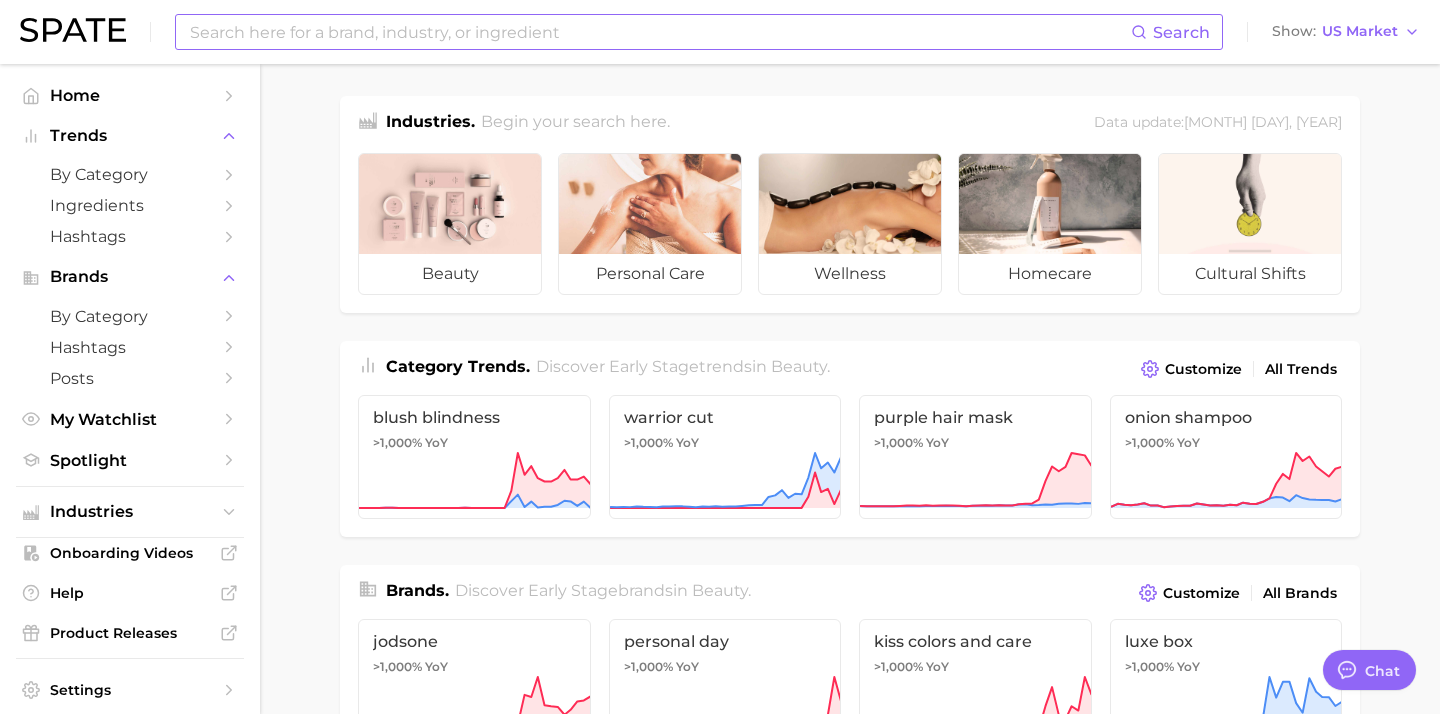 click at bounding box center (659, 32) 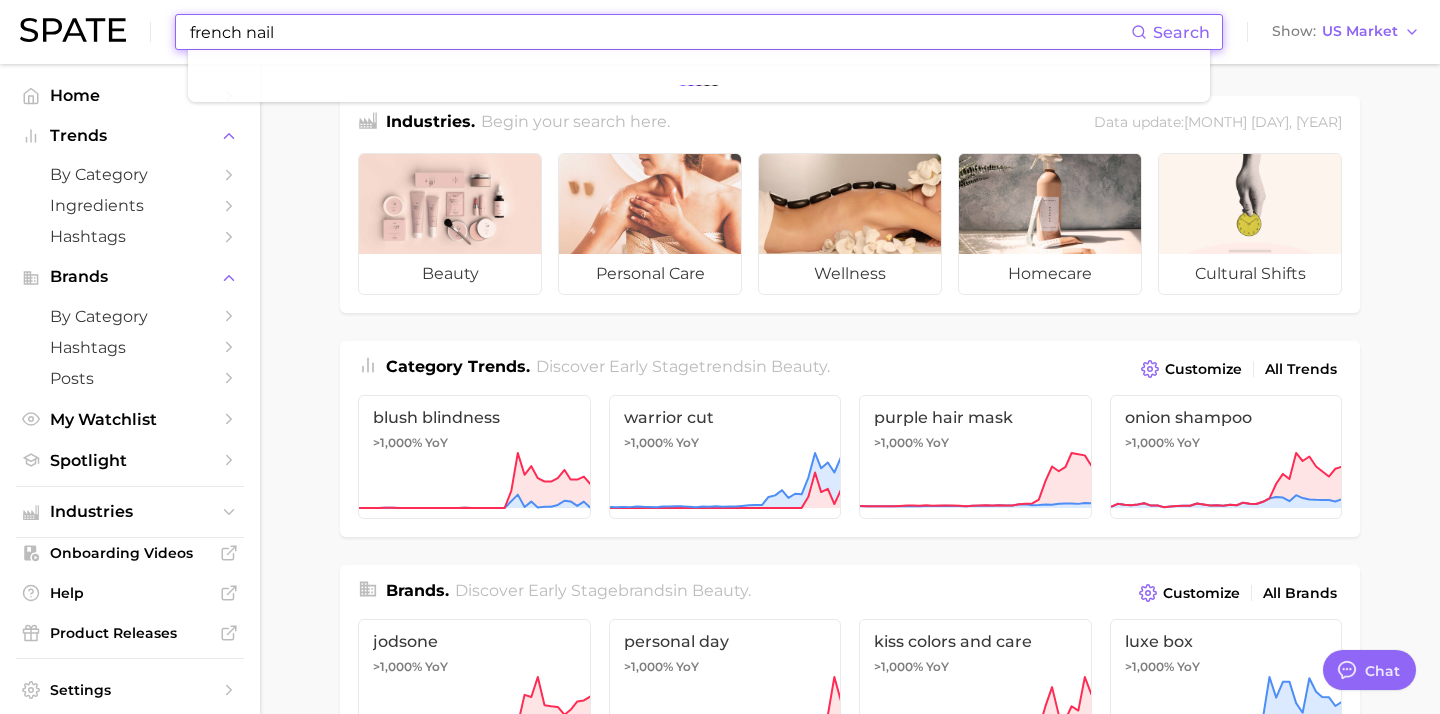 type on "french nail" 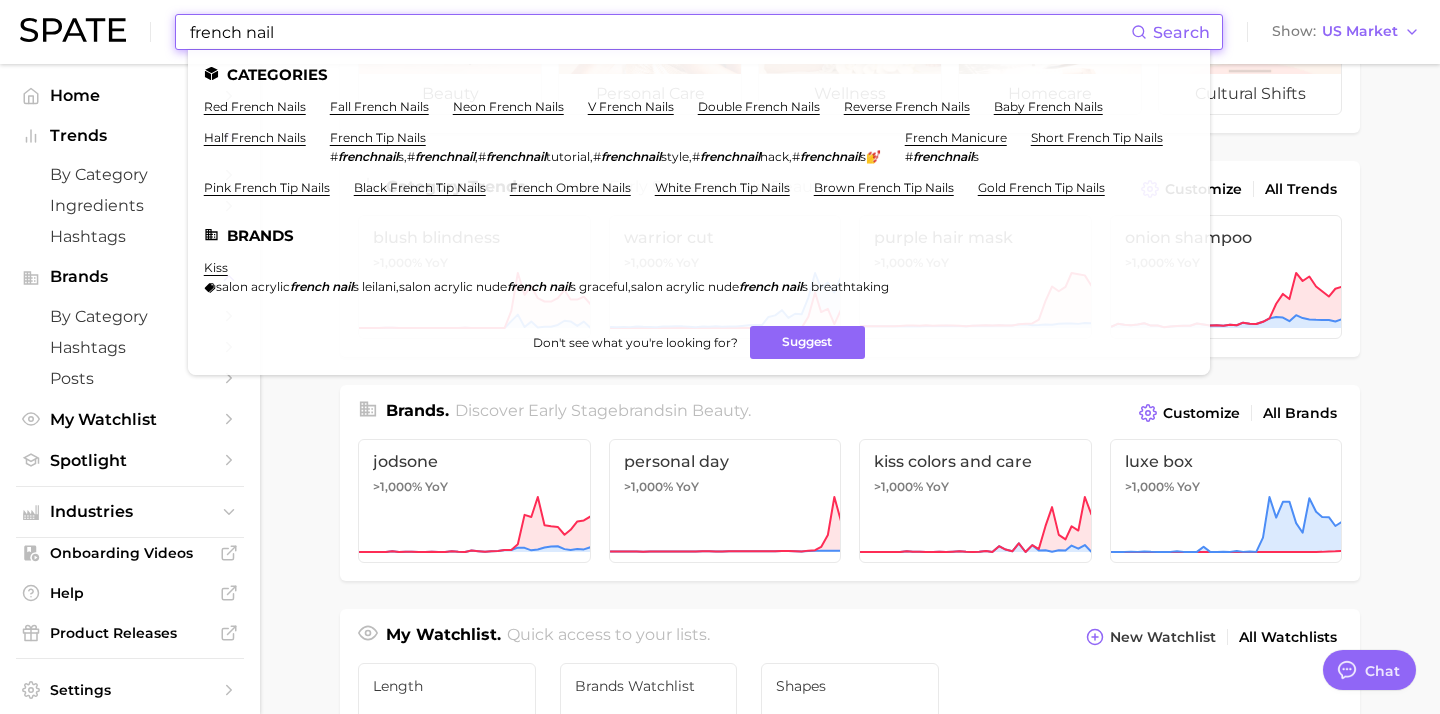 scroll, scrollTop: 0, scrollLeft: 0, axis: both 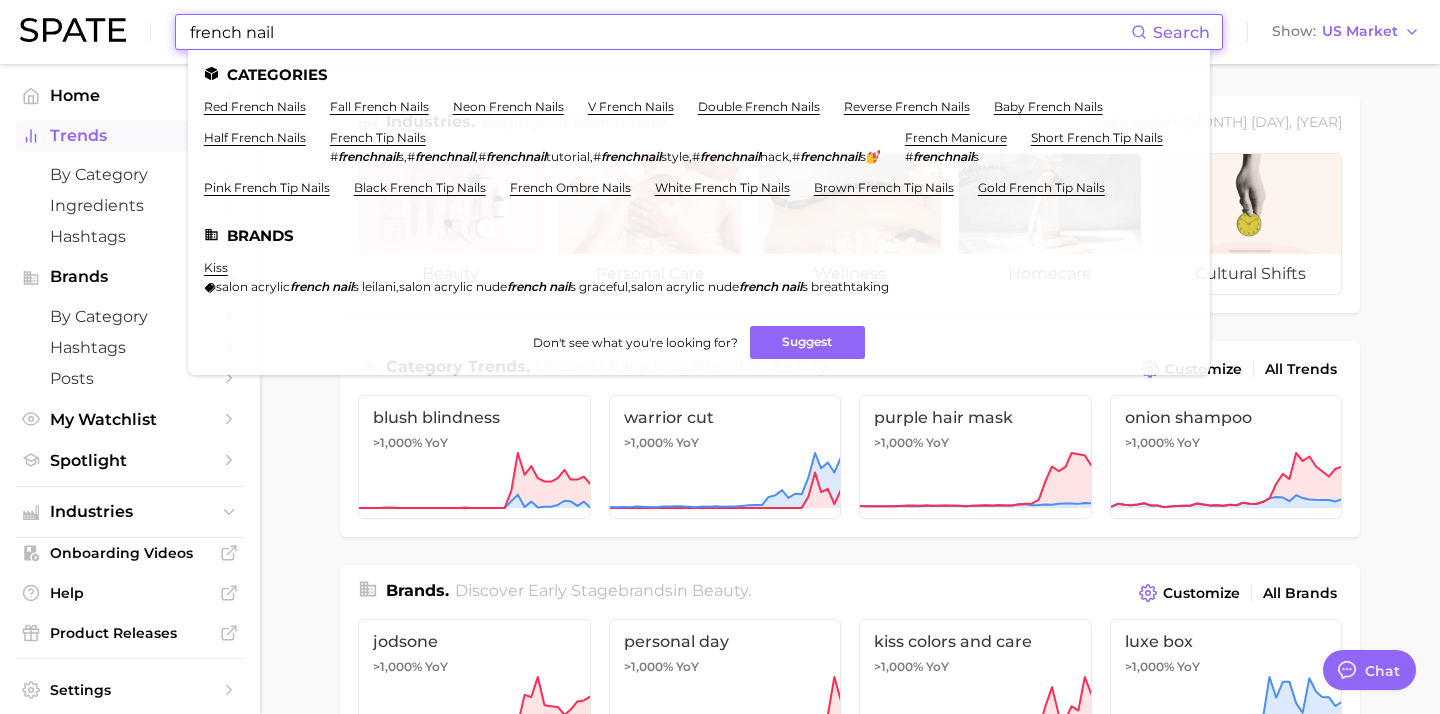 click on "Trends" at bounding box center (130, 136) 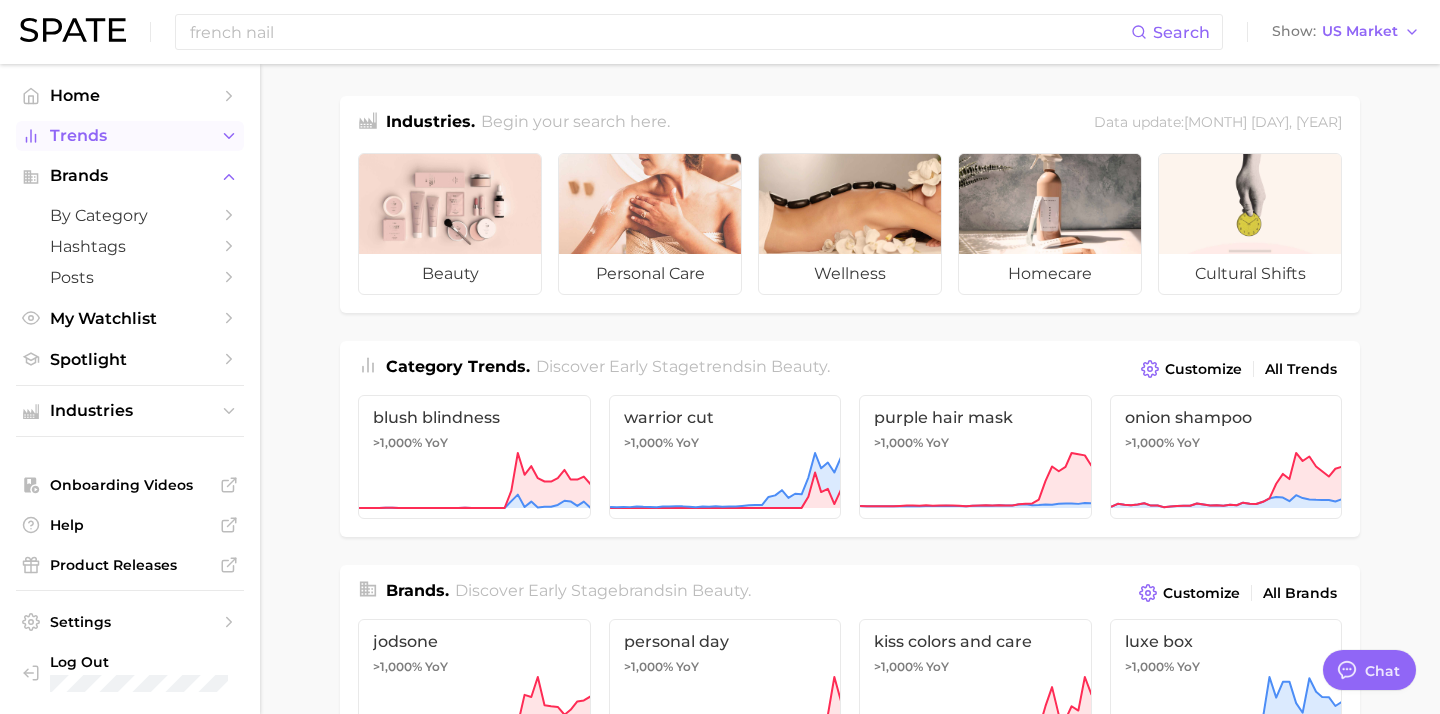 click on "Trends" at bounding box center (130, 136) 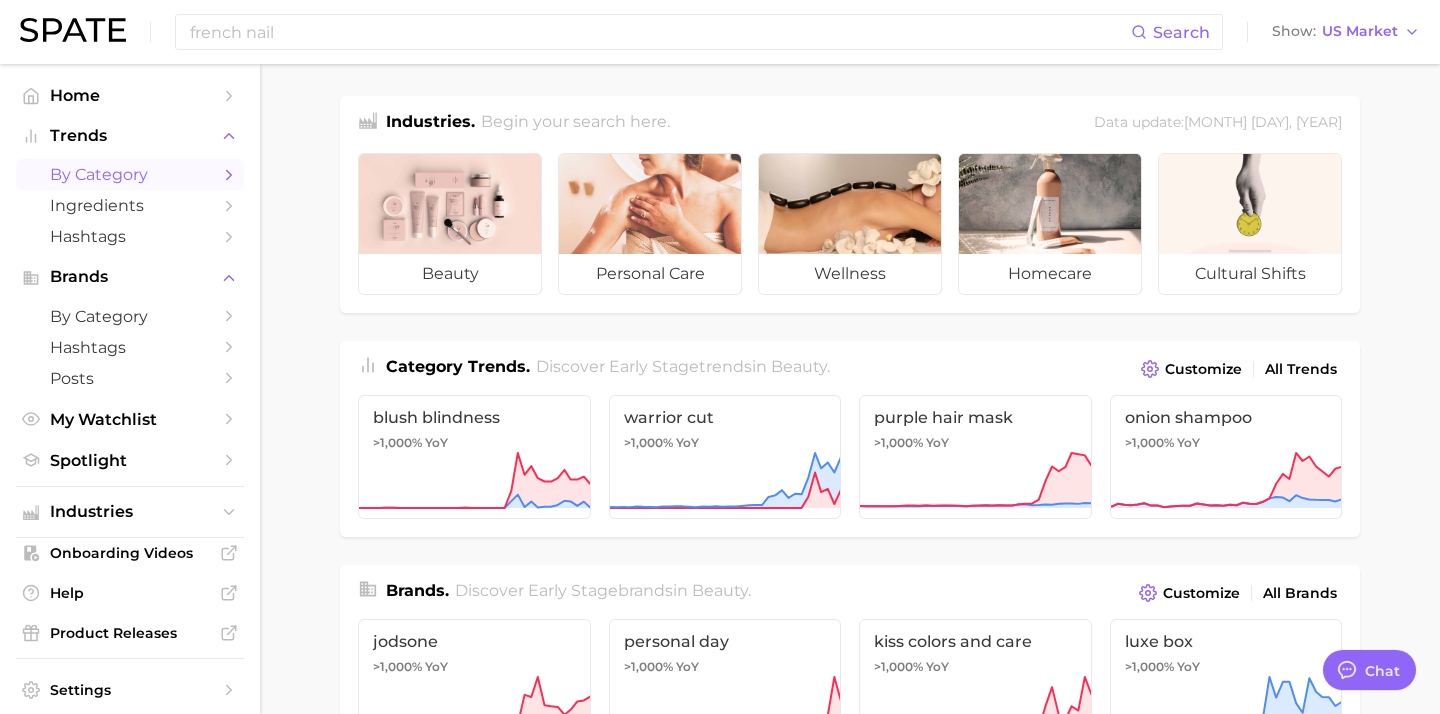 click on "by Category" at bounding box center [130, 174] 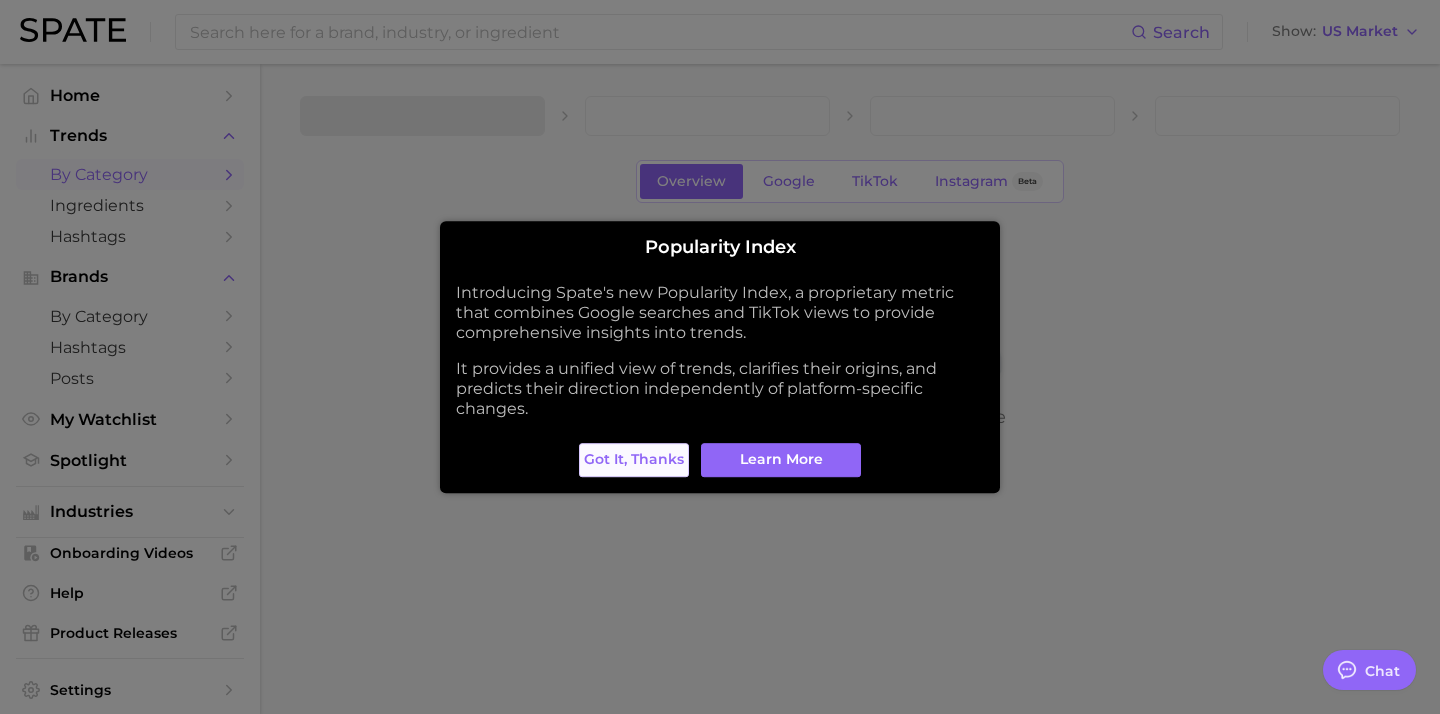 click on "Got it, thanks" at bounding box center (634, 459) 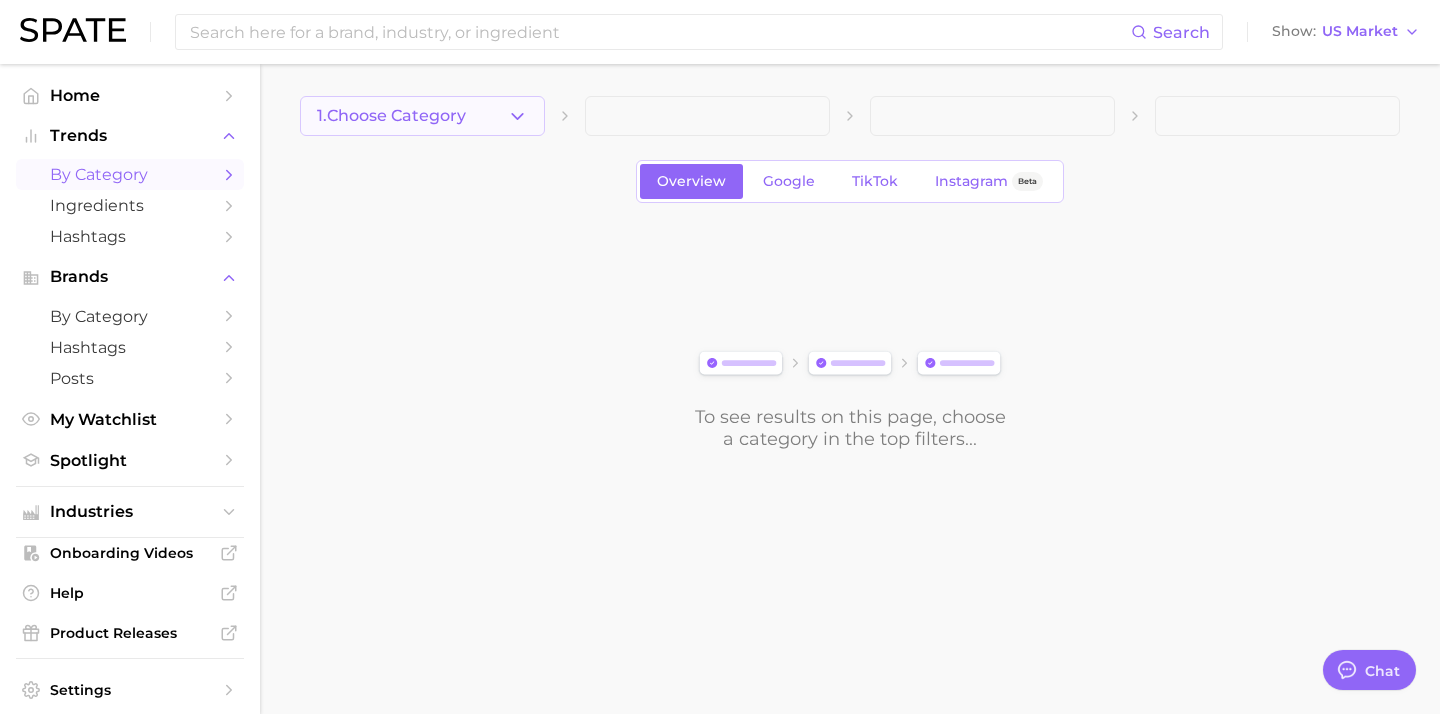 click on "1.  Choose Category" at bounding box center (422, 116) 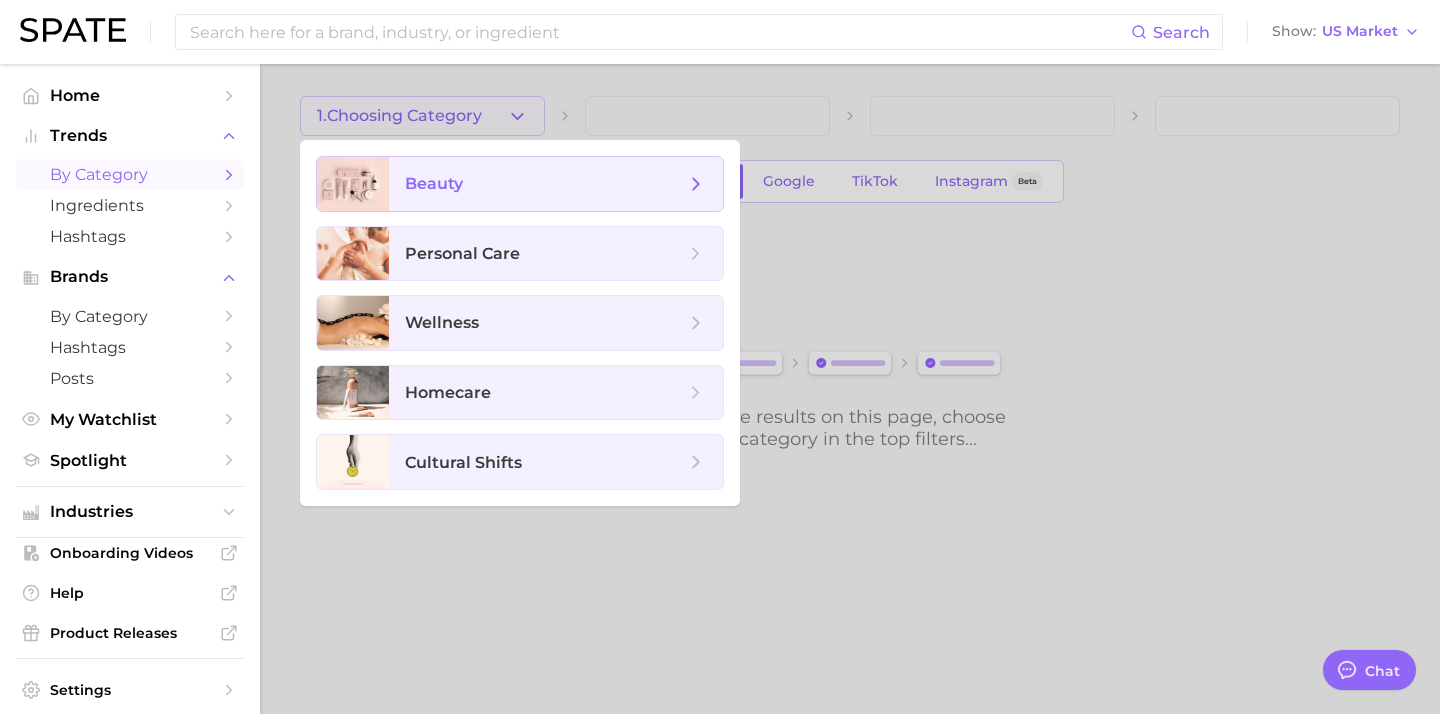 click on "beauty" at bounding box center (545, 184) 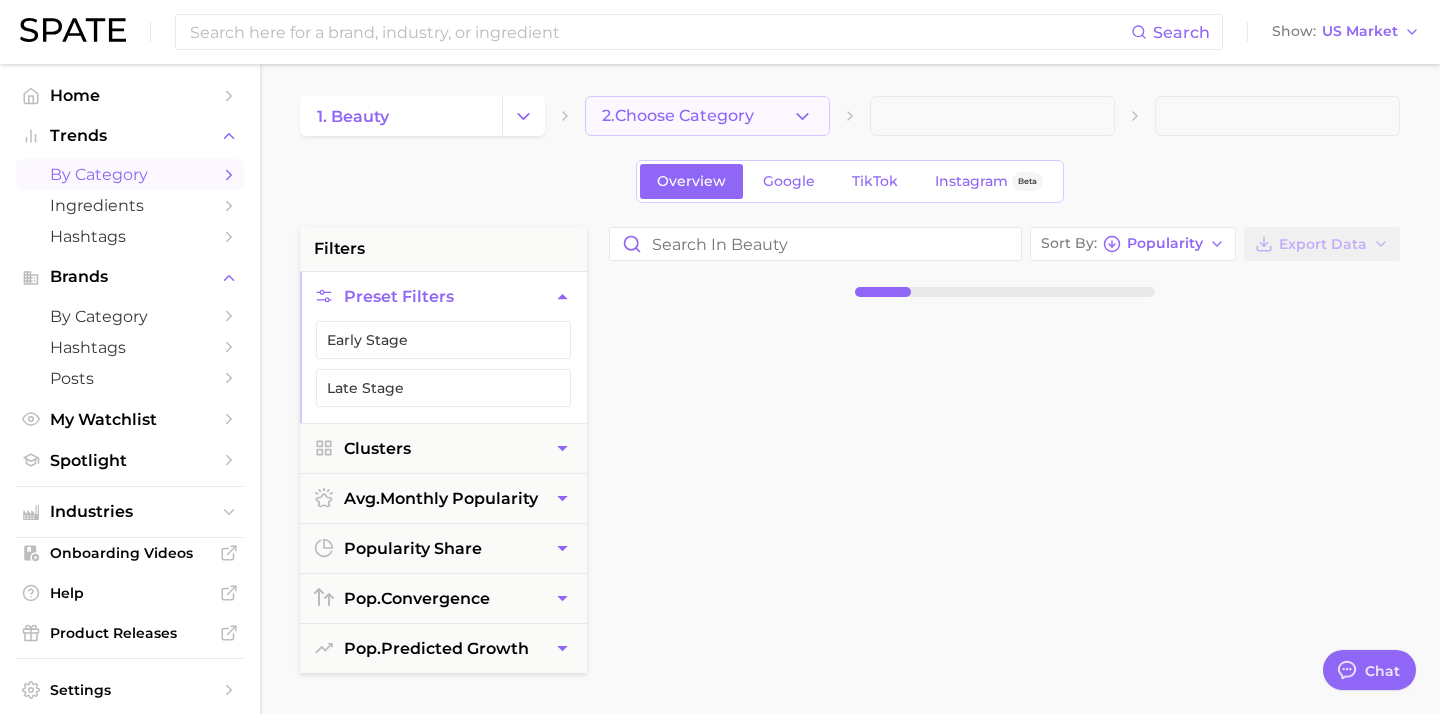 click on "2.  Choose Category" at bounding box center (678, 116) 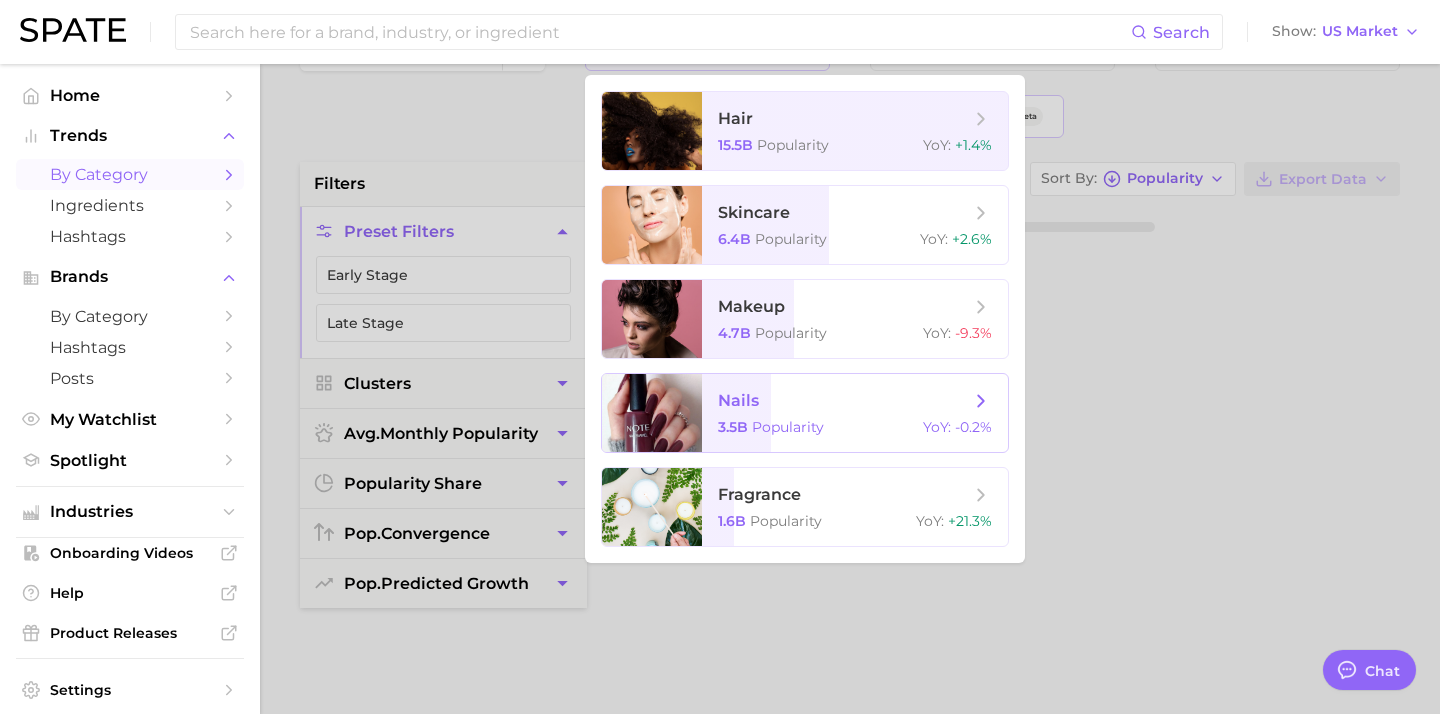 scroll, scrollTop: 67, scrollLeft: 0, axis: vertical 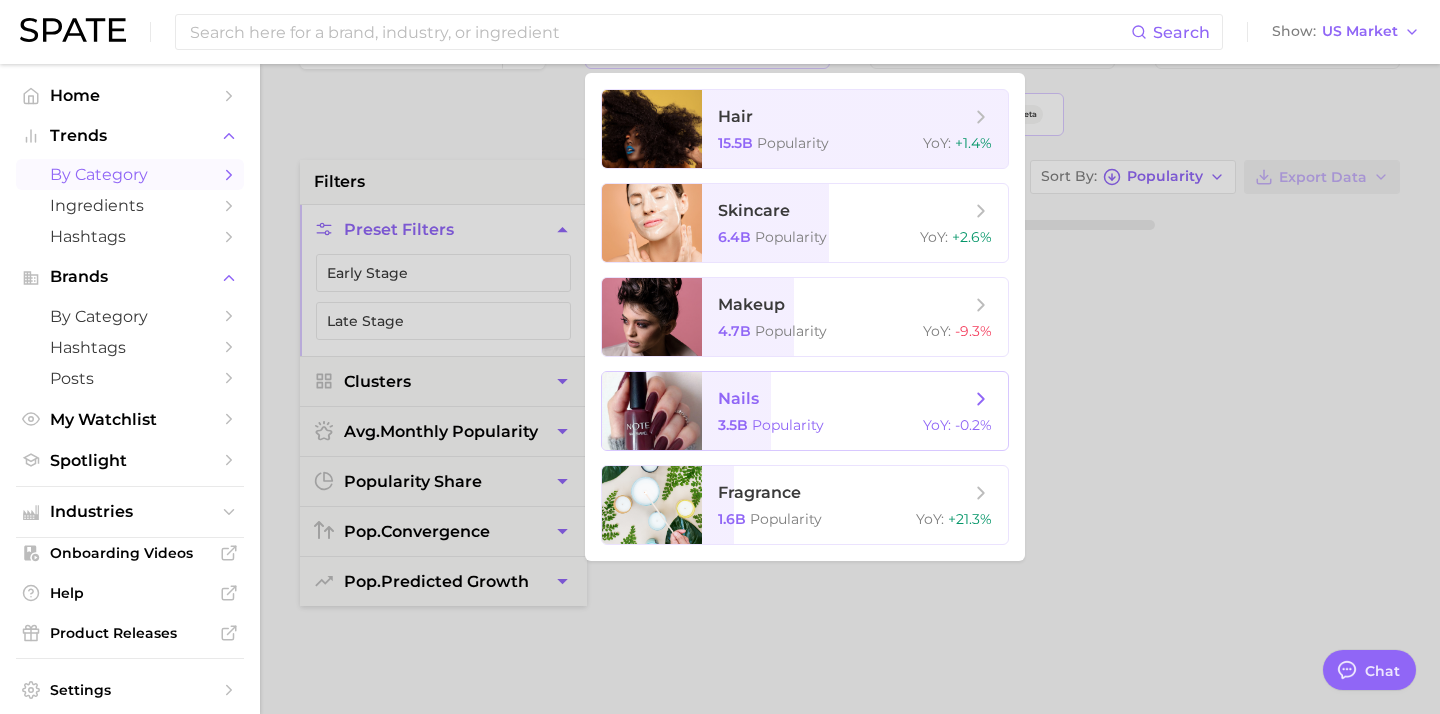 click on "nails" at bounding box center [738, 398] 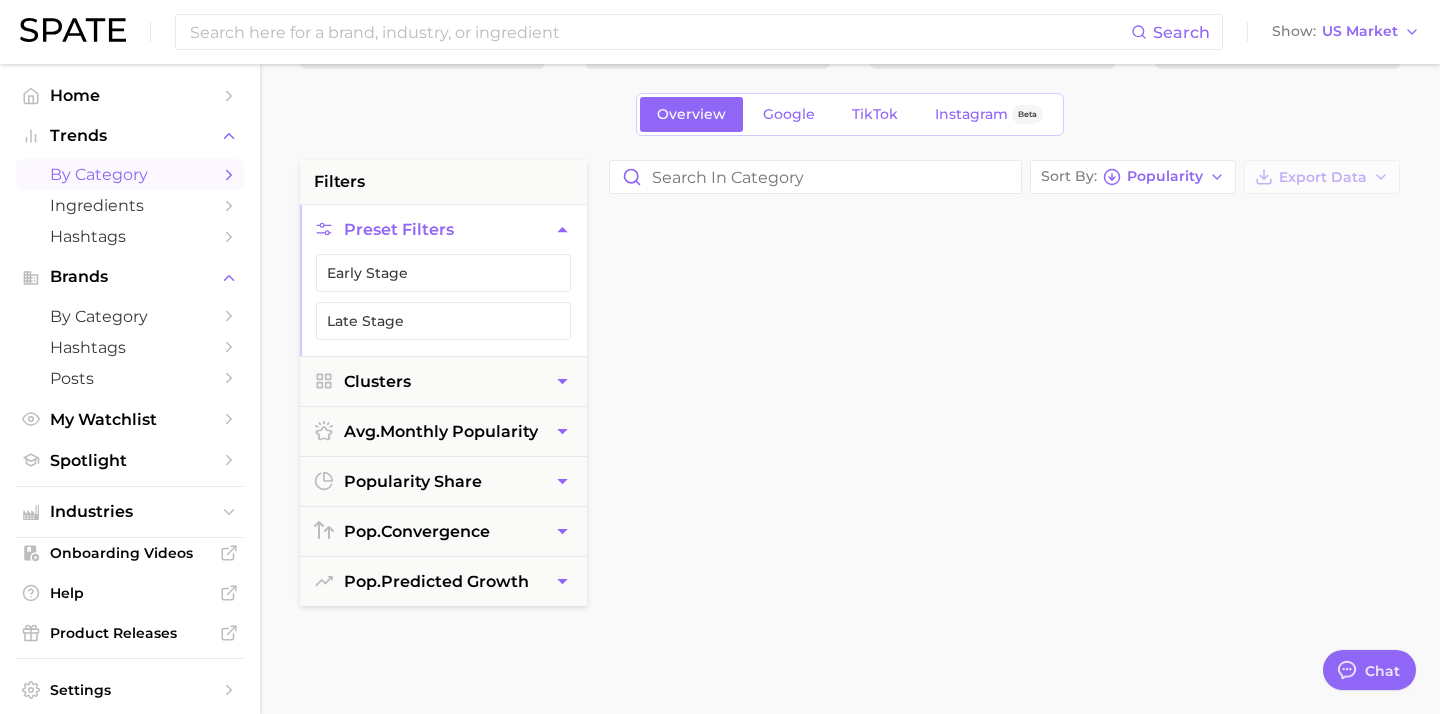 scroll, scrollTop: 0, scrollLeft: 0, axis: both 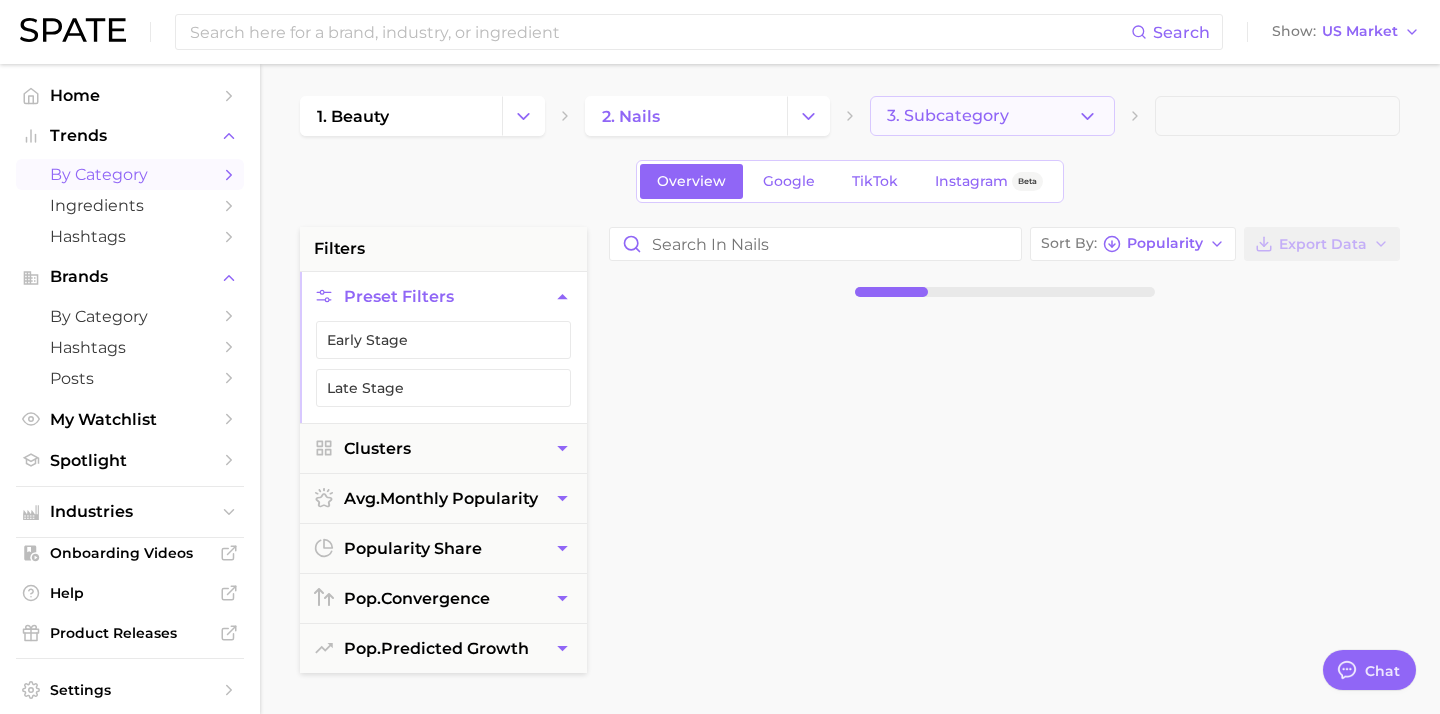 click on "3. Subcategory" at bounding box center [948, 116] 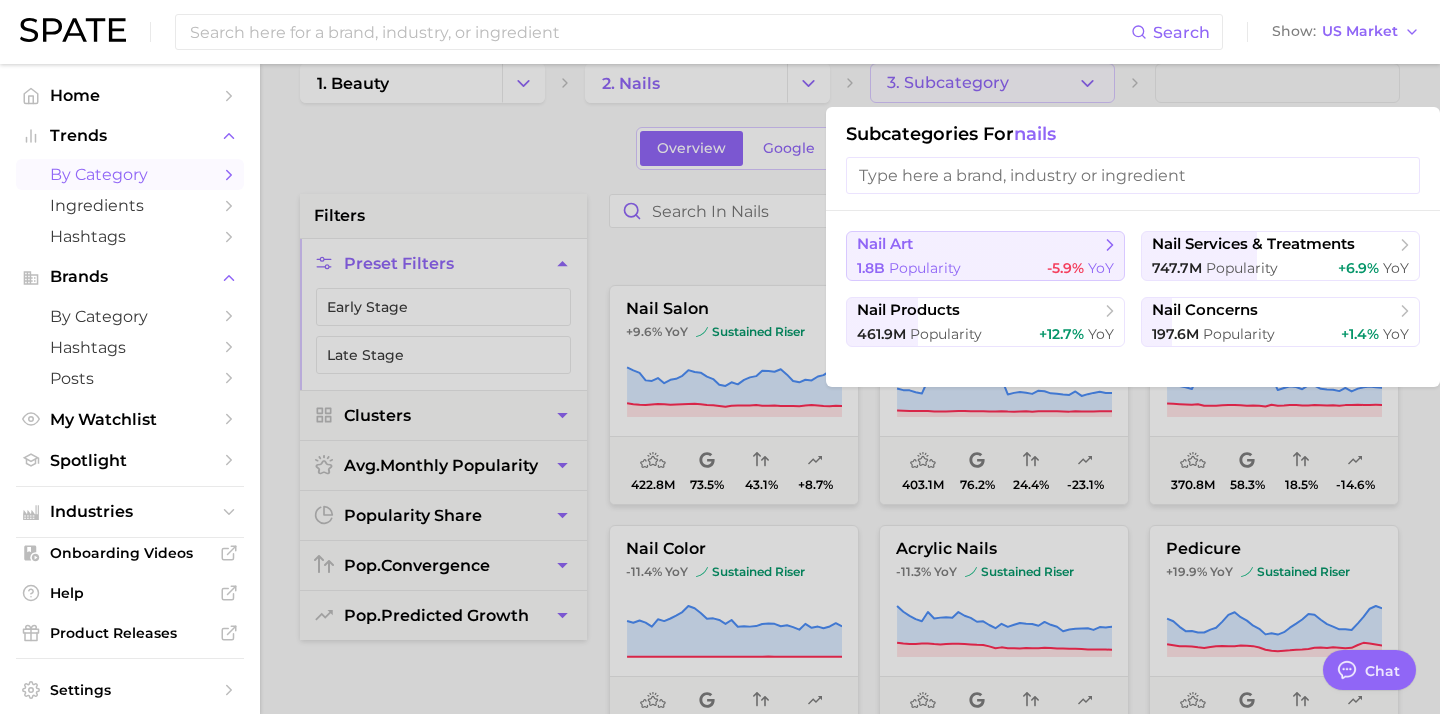 scroll, scrollTop: 36, scrollLeft: 0, axis: vertical 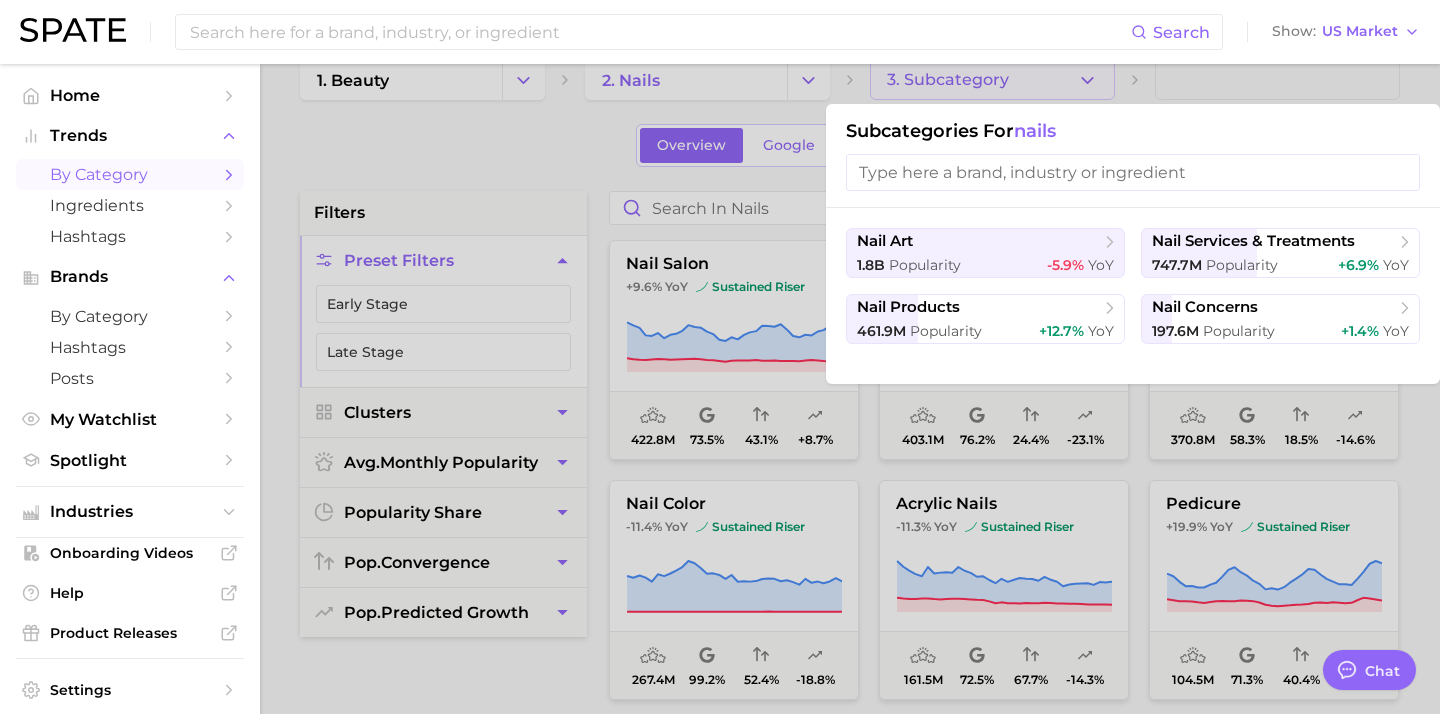 click at bounding box center (1133, 172) 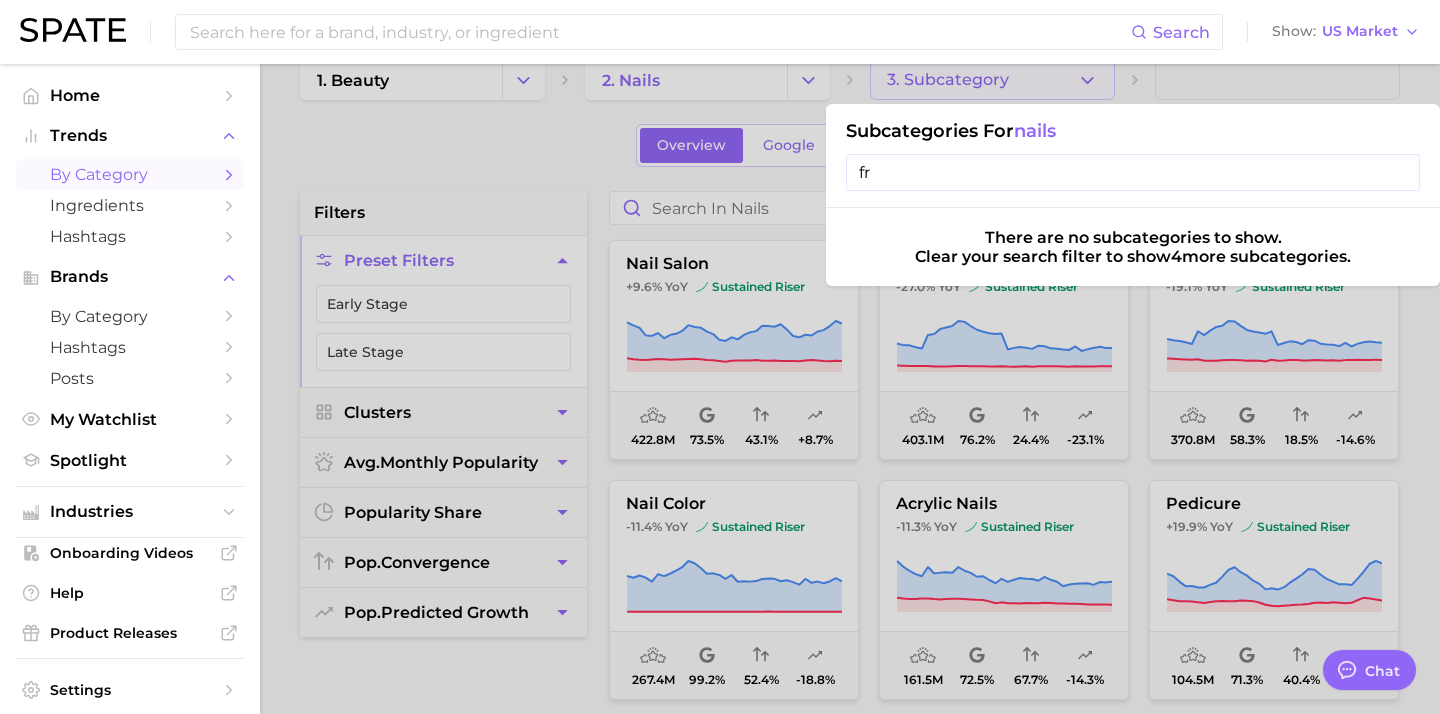 type on "f" 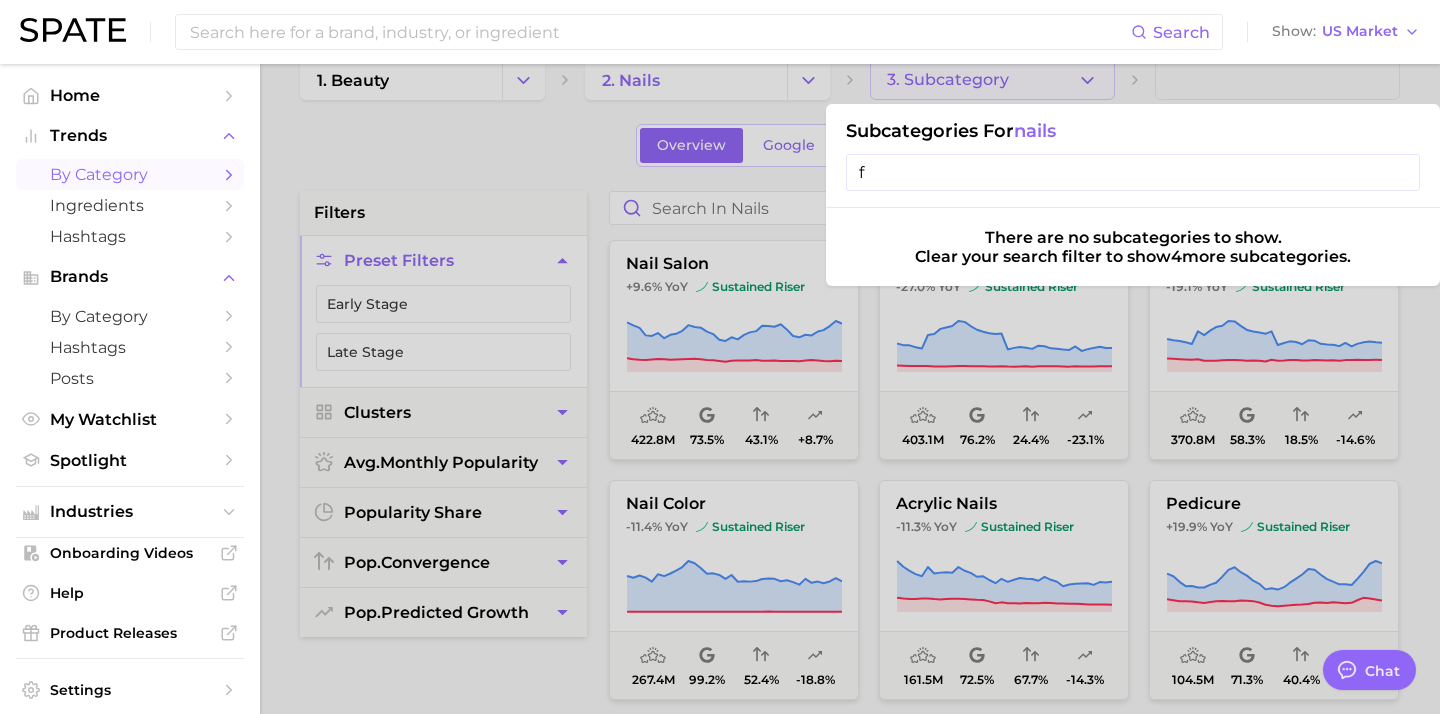 type 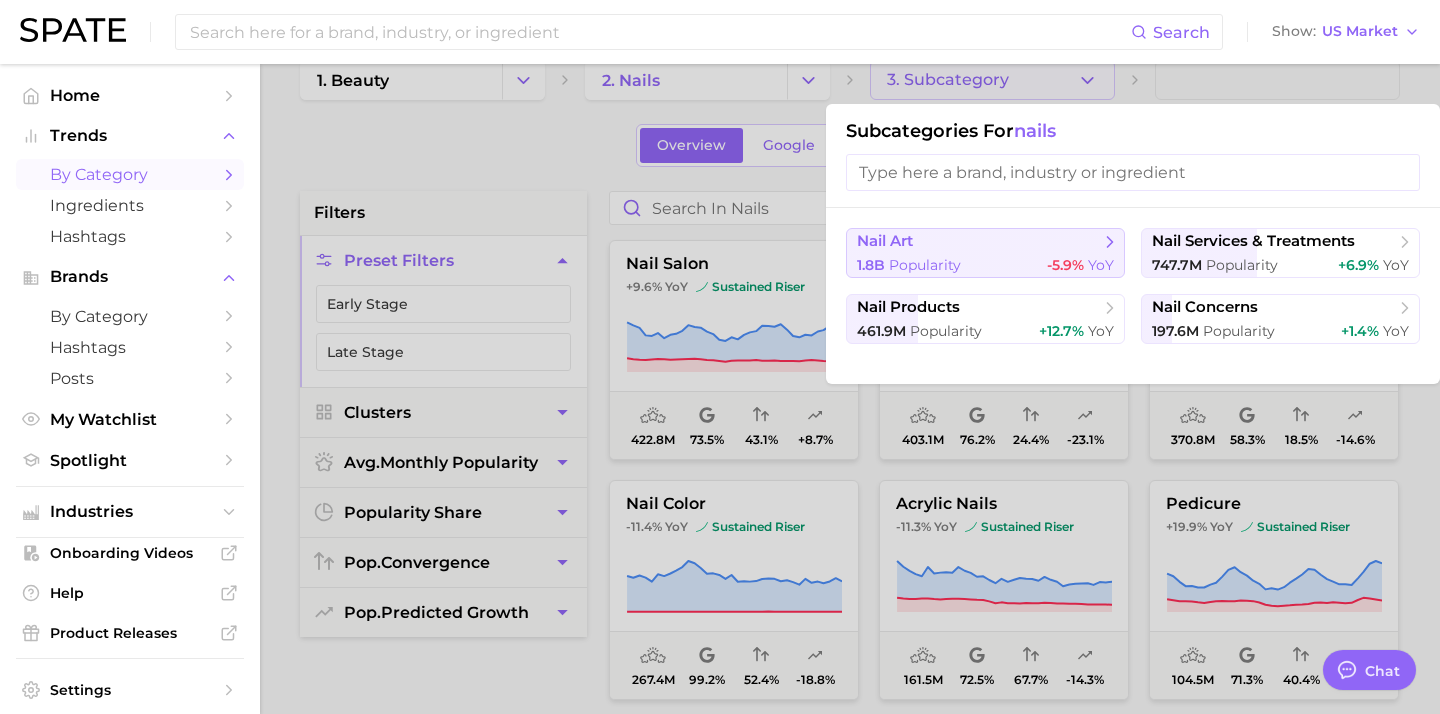 click on "1.8b Popularity -5.9% YoY" at bounding box center (985, 265) 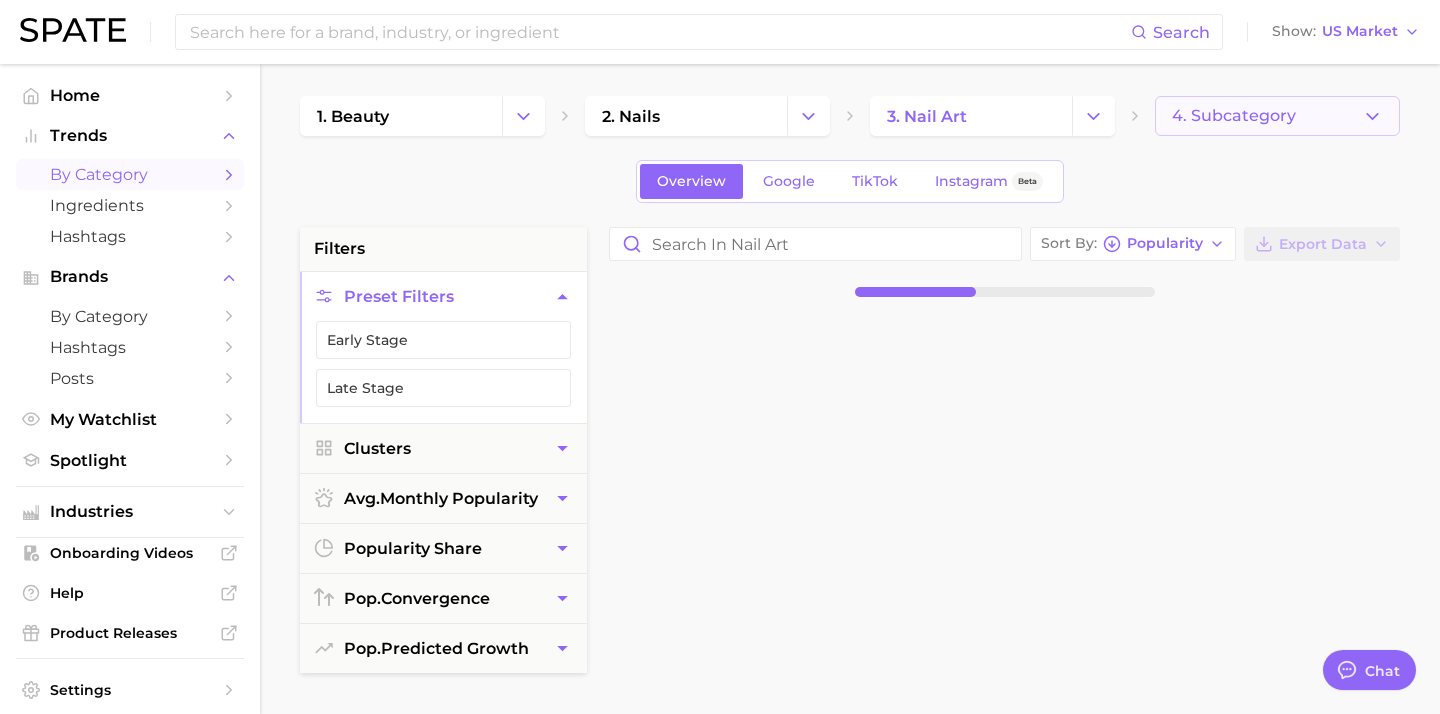 click on "4. Subcategory" at bounding box center (1234, 116) 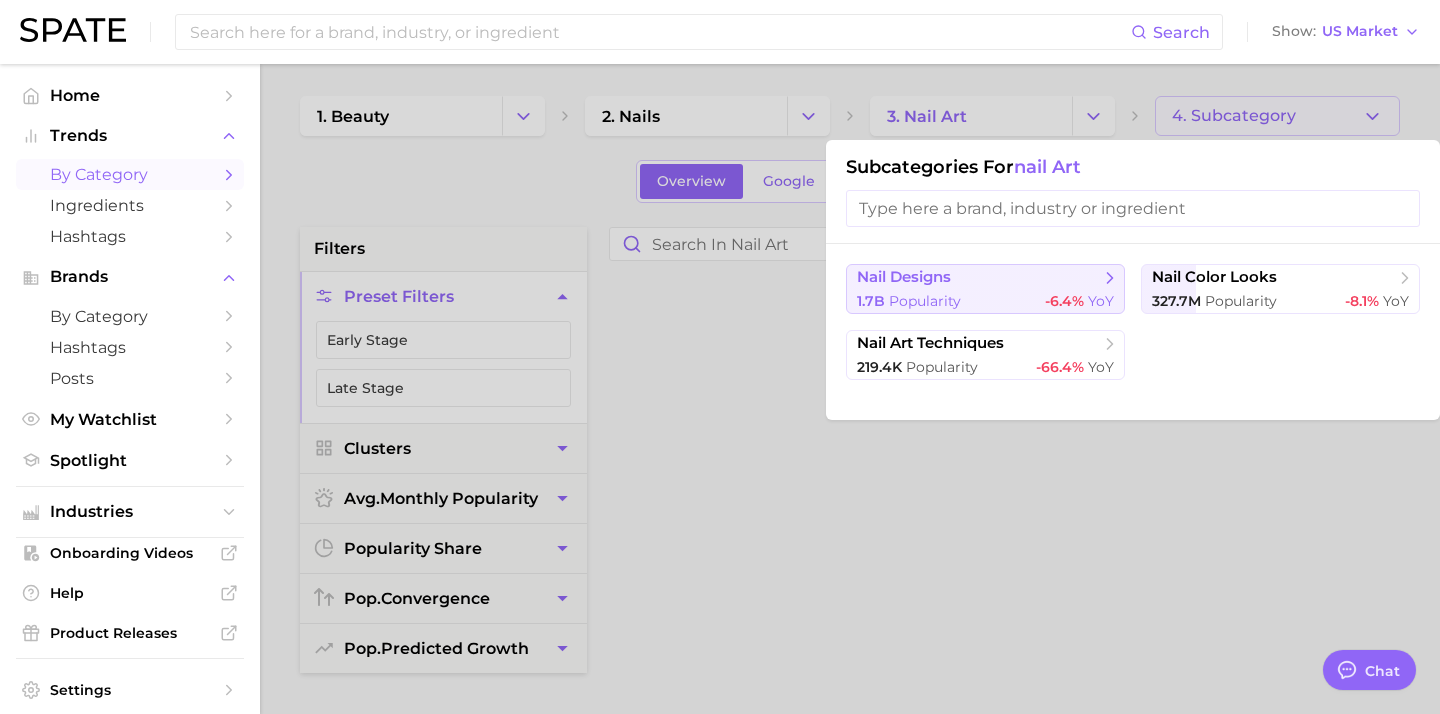 click on "1.7b   Popularity -6.4%   YoY" at bounding box center (985, 301) 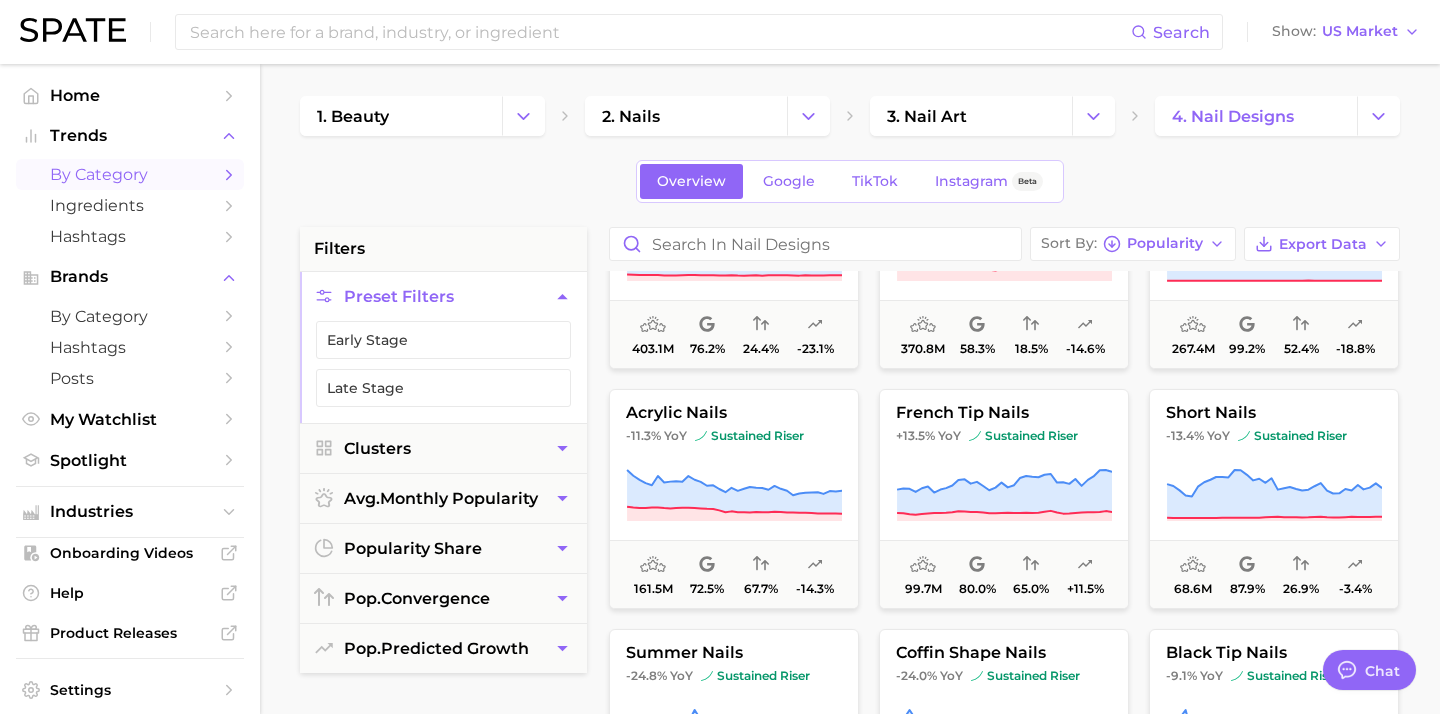 scroll, scrollTop: 139, scrollLeft: 0, axis: vertical 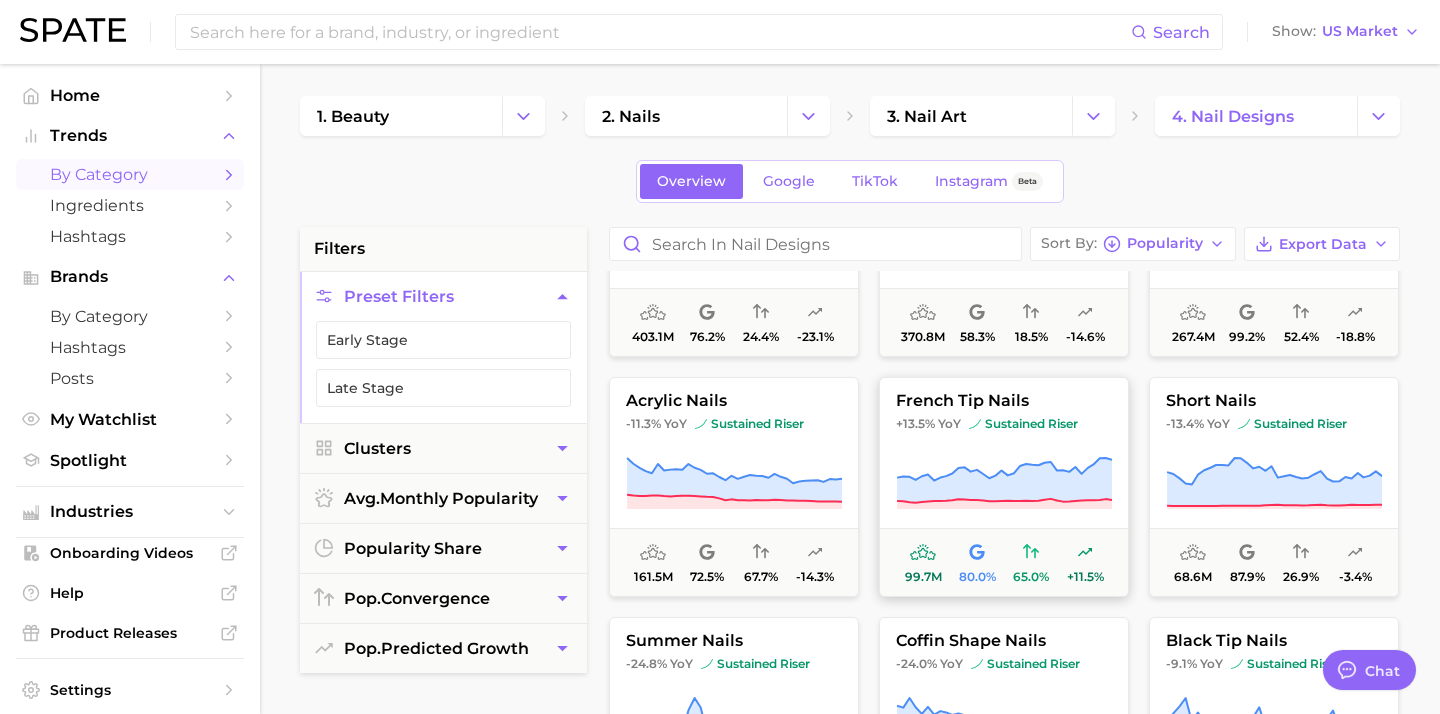 click on "french tip nails +13.5% YoY sustained riser 99.7m 80.0% 65.0% +11.5%" at bounding box center [1004, 487] 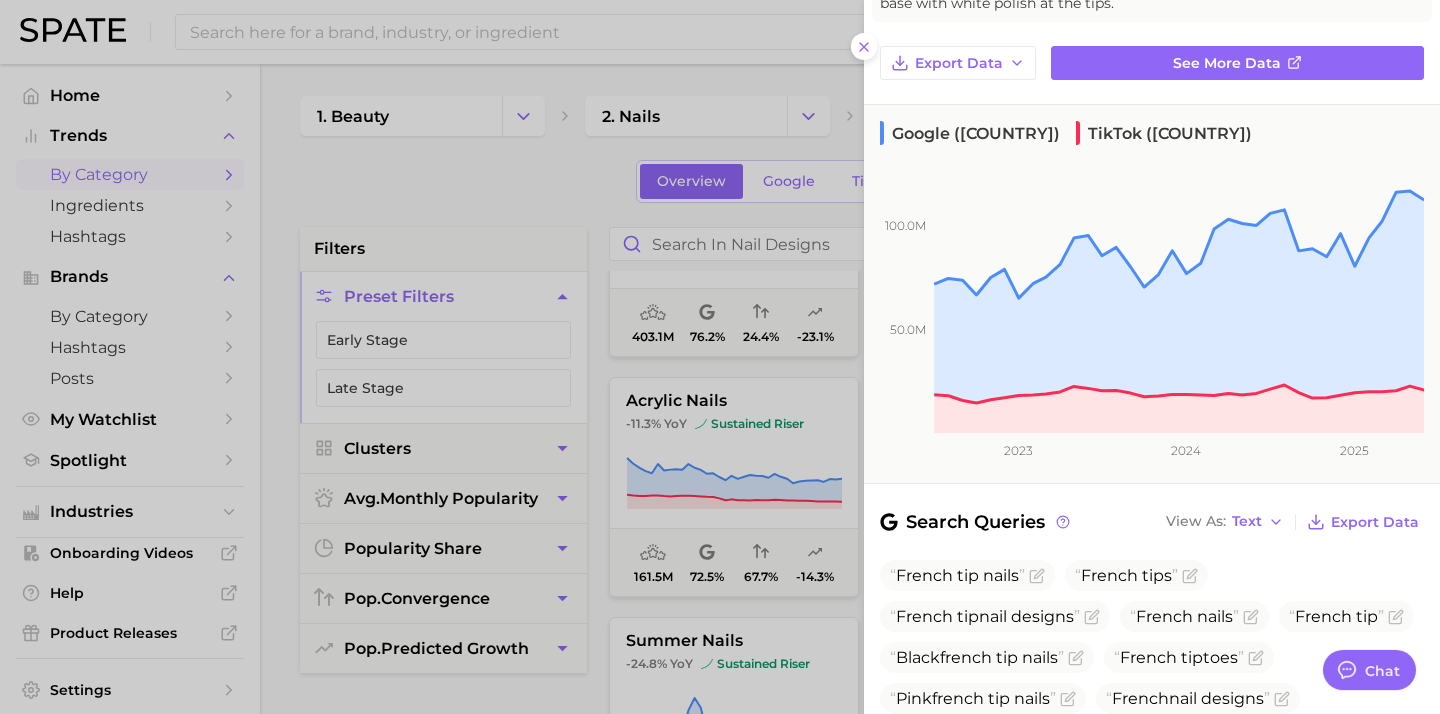 scroll, scrollTop: 0, scrollLeft: 0, axis: both 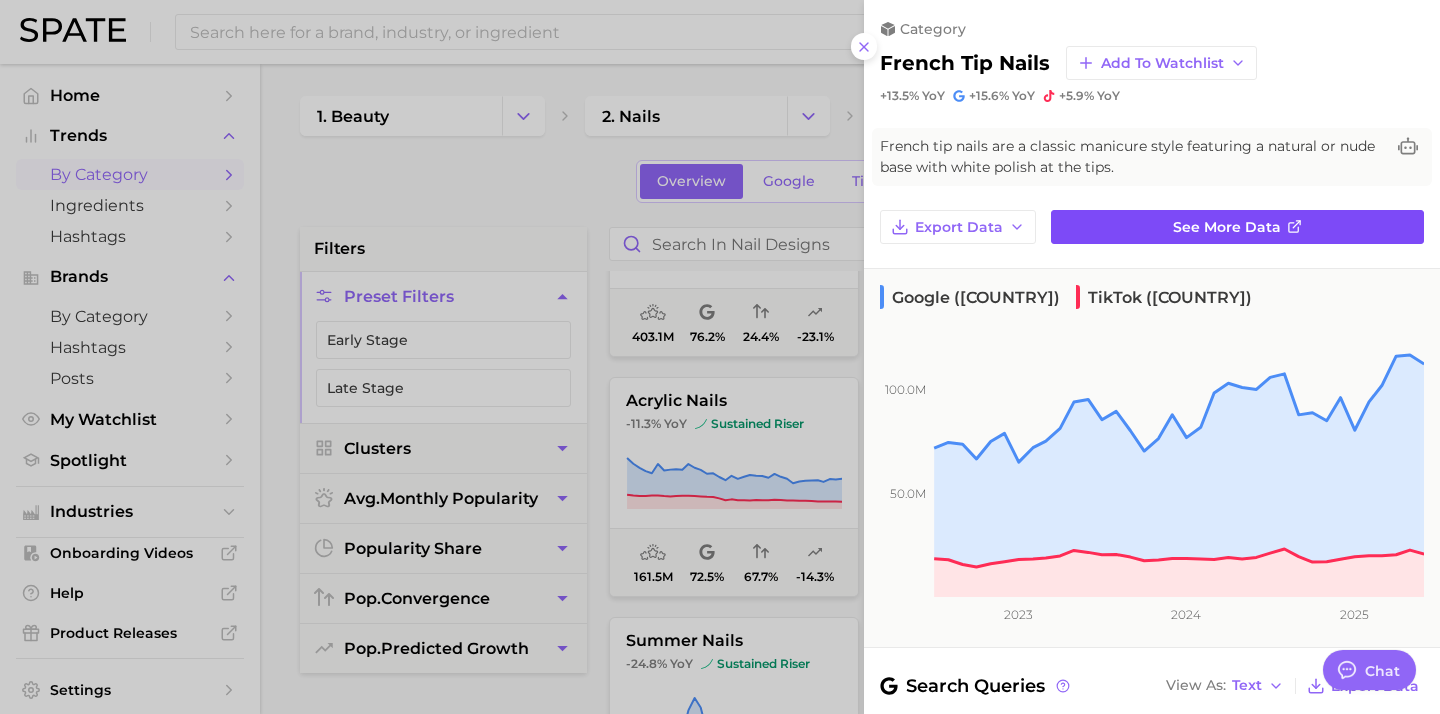 click on "See more data" at bounding box center [1237, 227] 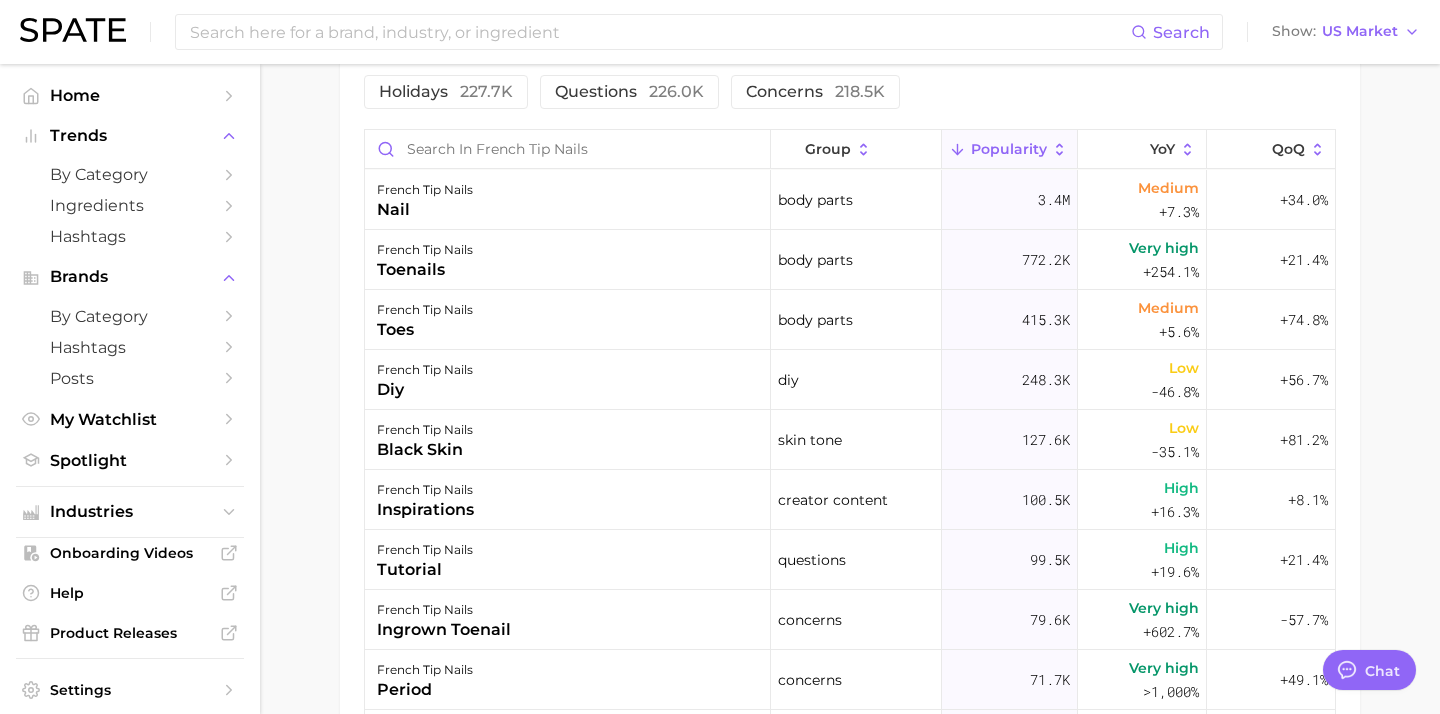 scroll, scrollTop: 1121, scrollLeft: 0, axis: vertical 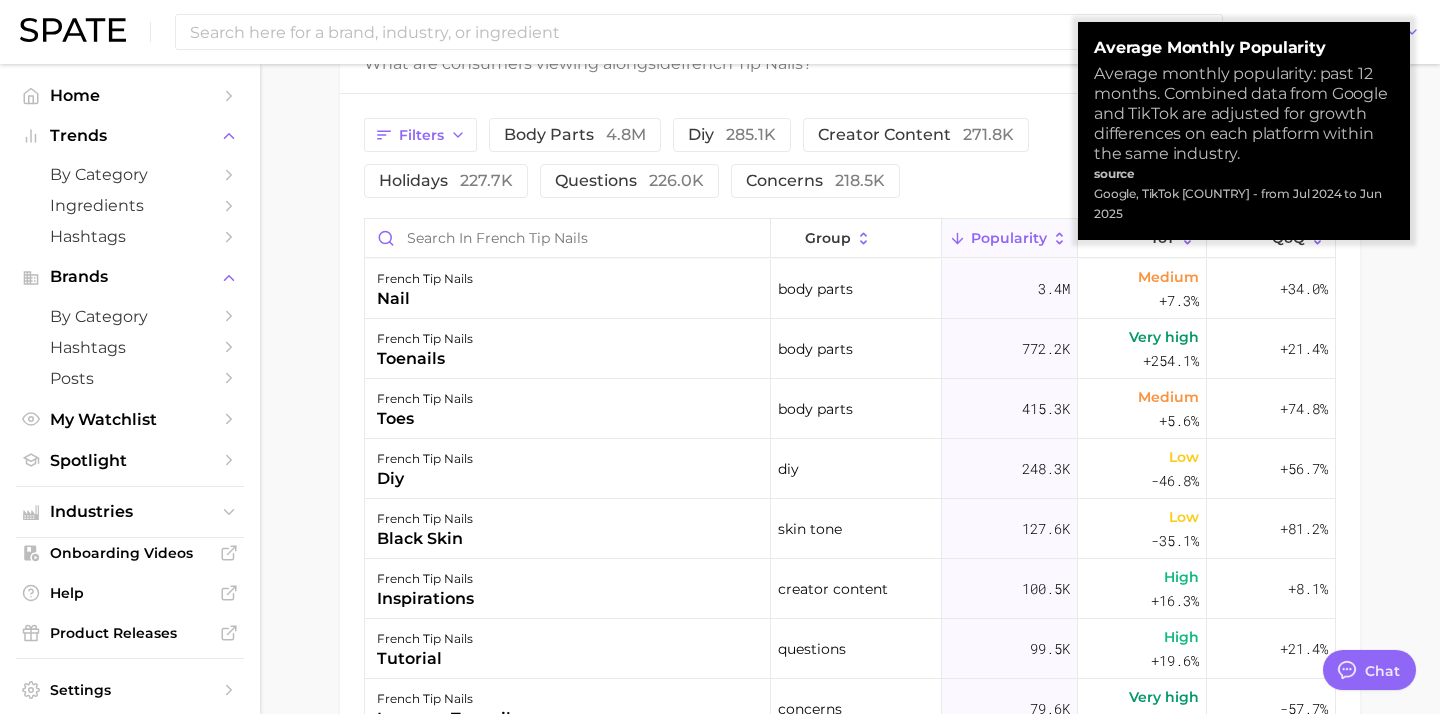 click on "Popularity" at bounding box center (1009, 238) 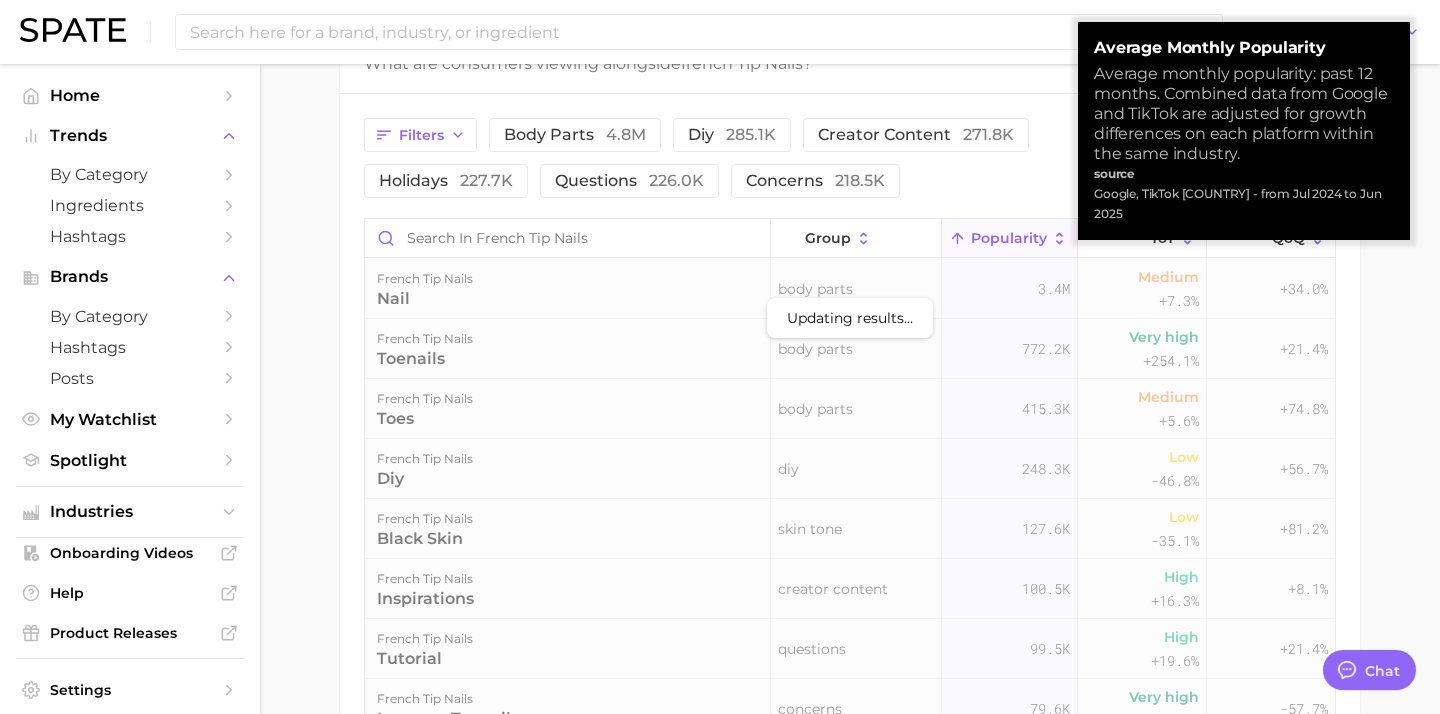 click on "Popularity" at bounding box center [1009, 238] 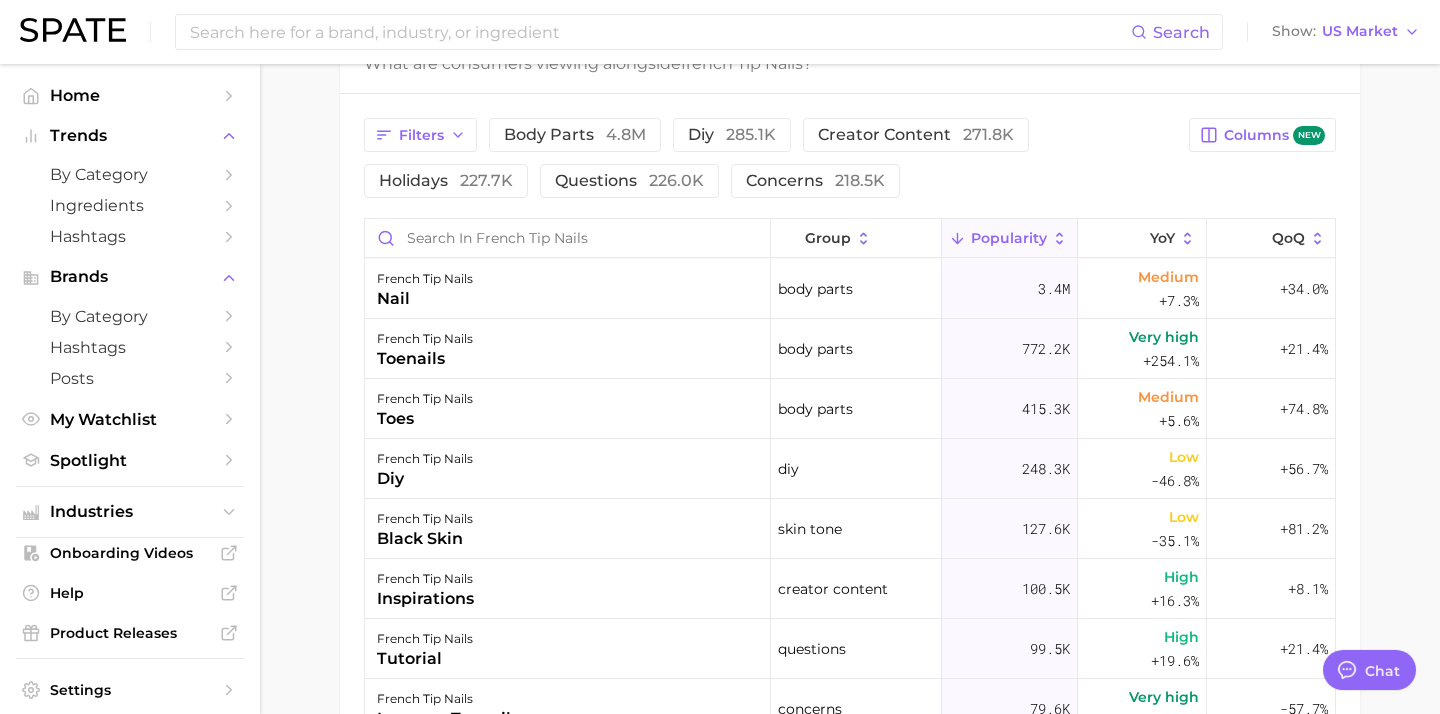 click on "French tip nails are a classic manicure style featuring a natural or nude base with white polish at the tips. Popularity sustained riser +13.5% combined YoY +15.6% GOOGLE YoY +5.9% TIKTOK YoY +11.5% Predicted  YoY 50.0m 100.0m 2023 2024 2025 2026 How big is this trend? Very High Popularity 99.7m avg.  monthly popularity Which platform is most popular? Google 80.0% popularity share How similar is this trend across platforms? High Convergence 65.0% pop.  convergence Will it last? Very Likely +11.5% pop.  predicted growth related categories brands Related Categories 2953  total What are consumers viewing alongside  french tip nails ? Export Data Filters body parts   4.8m diy   285.1k creator content   271.8k holidays   227.7k questions   226.0k concerns   218.5k Columns new group Popularity YoY QoQ french tip nails nail body parts 3.4m Medium +7.3% +34.0% french tip nails -" at bounding box center [850, 44] 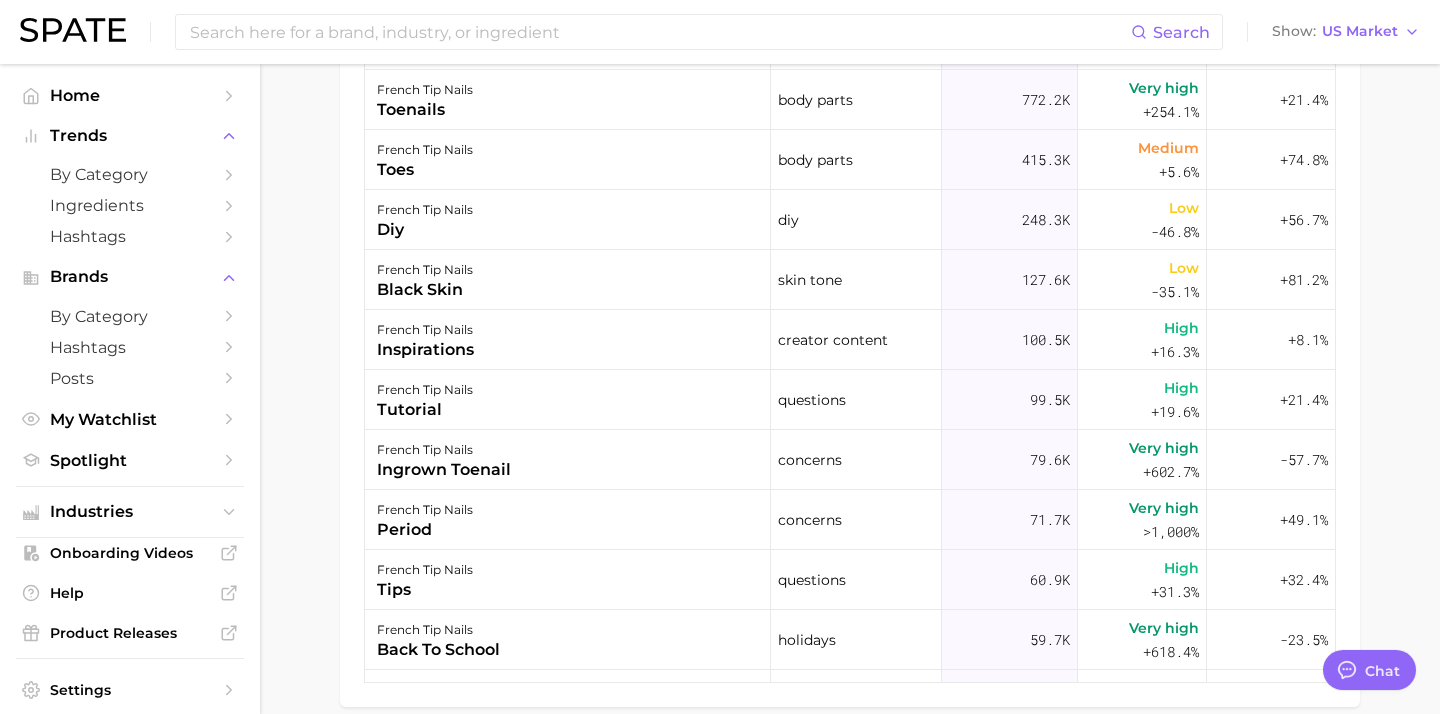 scroll, scrollTop: 1374, scrollLeft: 0, axis: vertical 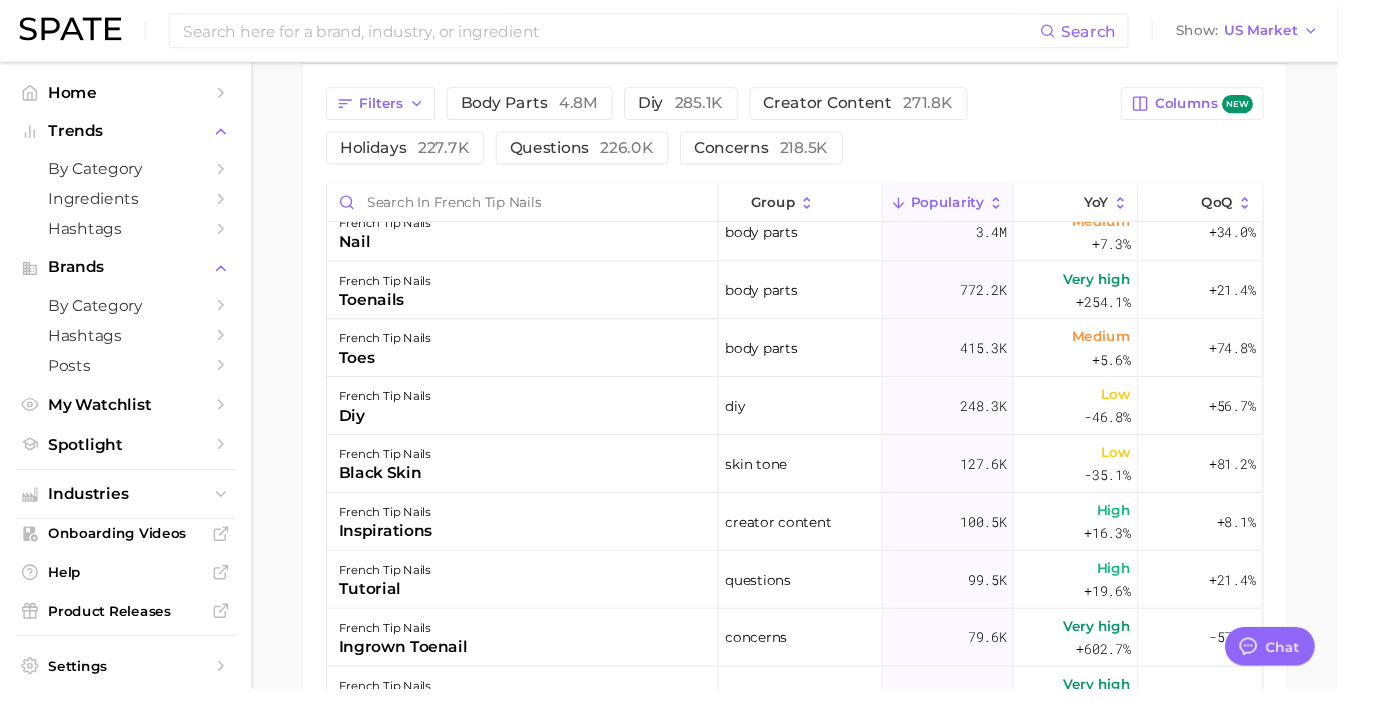 type on "x" 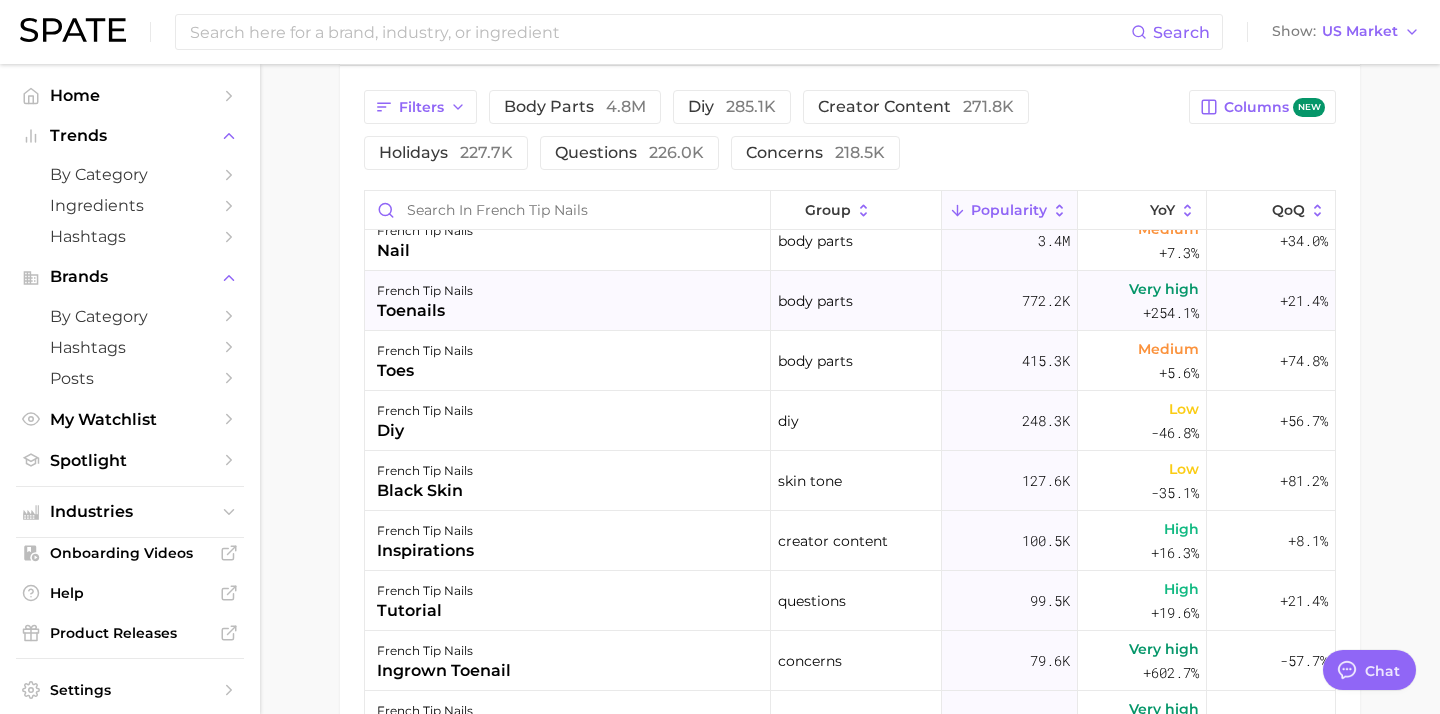 scroll, scrollTop: 0, scrollLeft: 0, axis: both 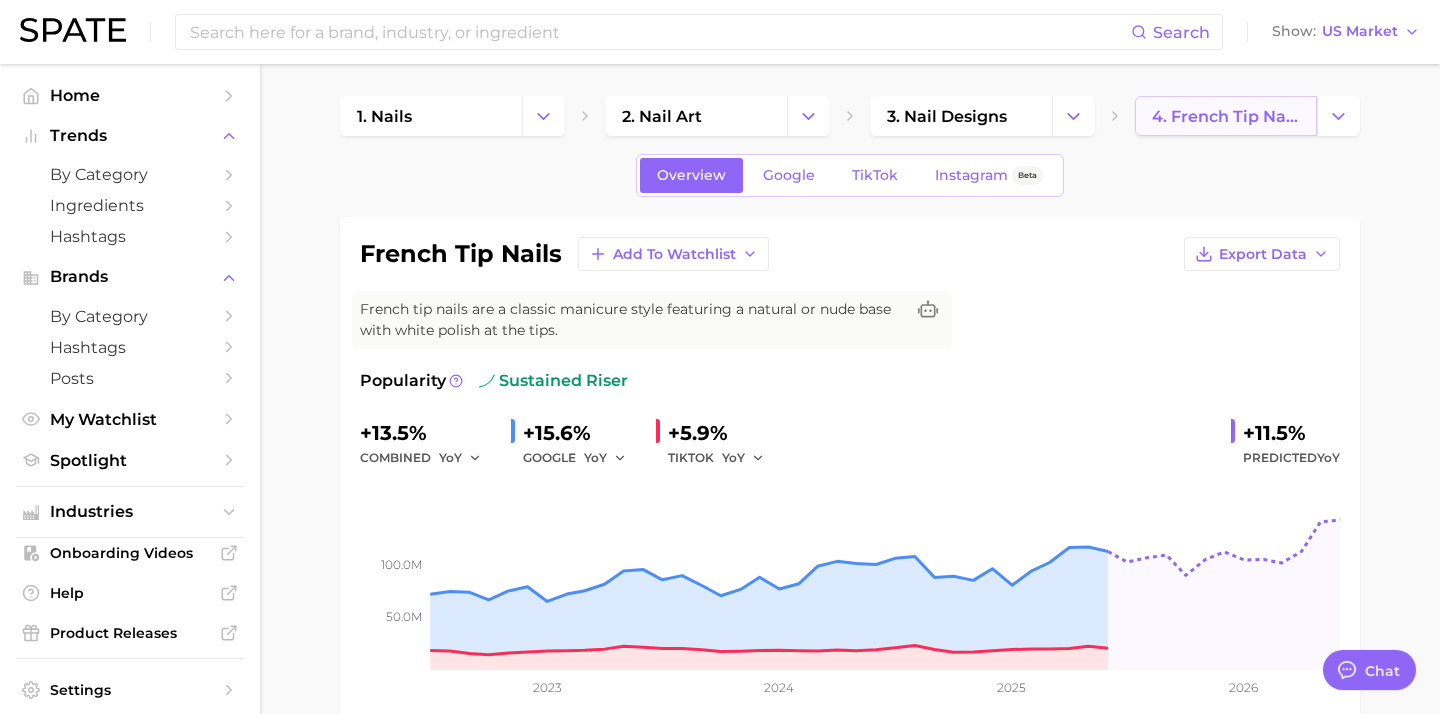 click on "4. french tip nails" at bounding box center (1226, 116) 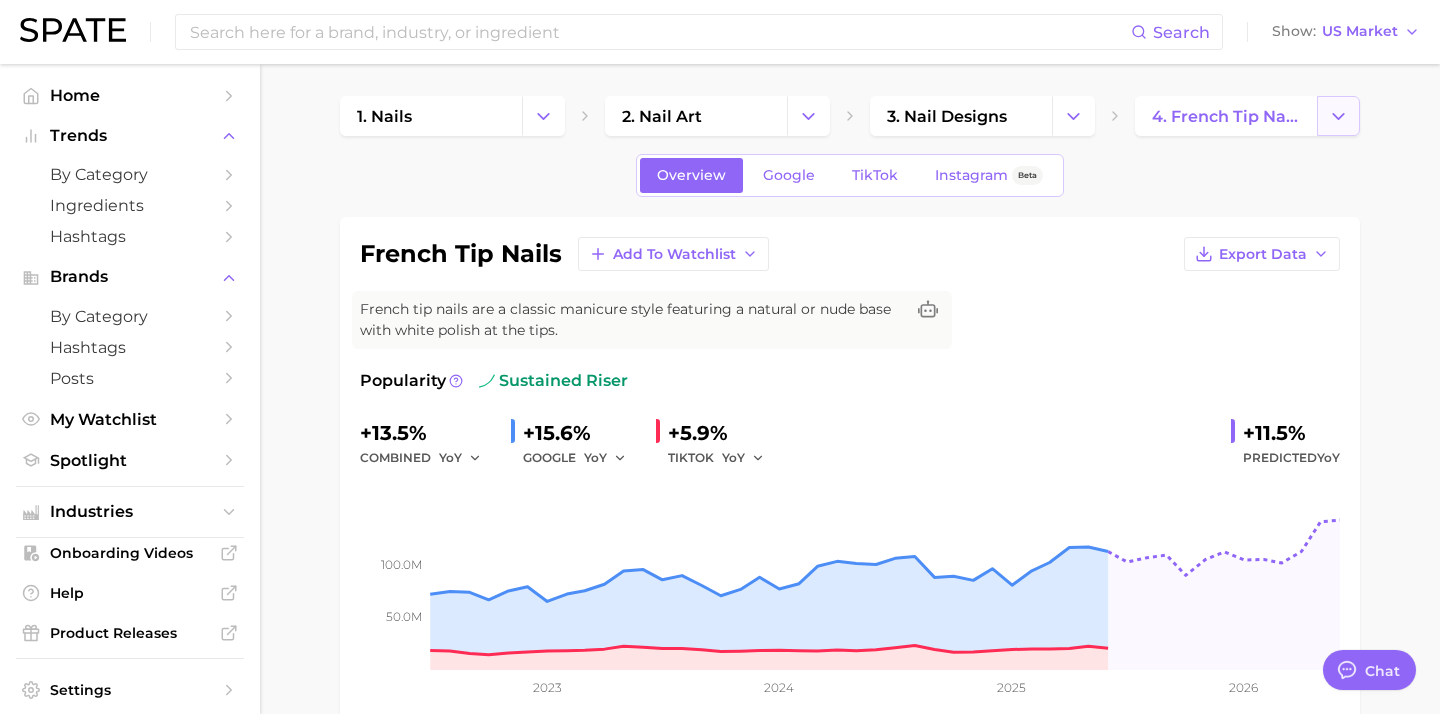 click 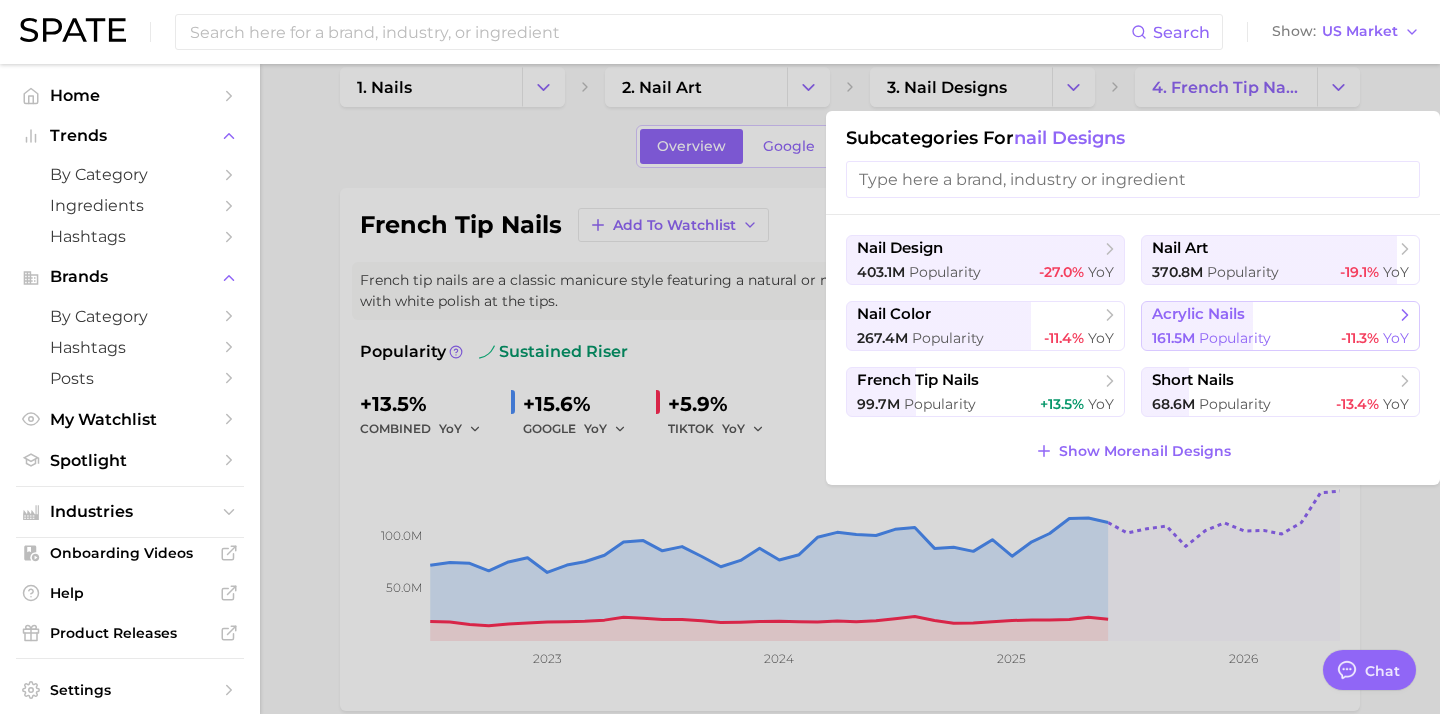 scroll, scrollTop: 36, scrollLeft: 0, axis: vertical 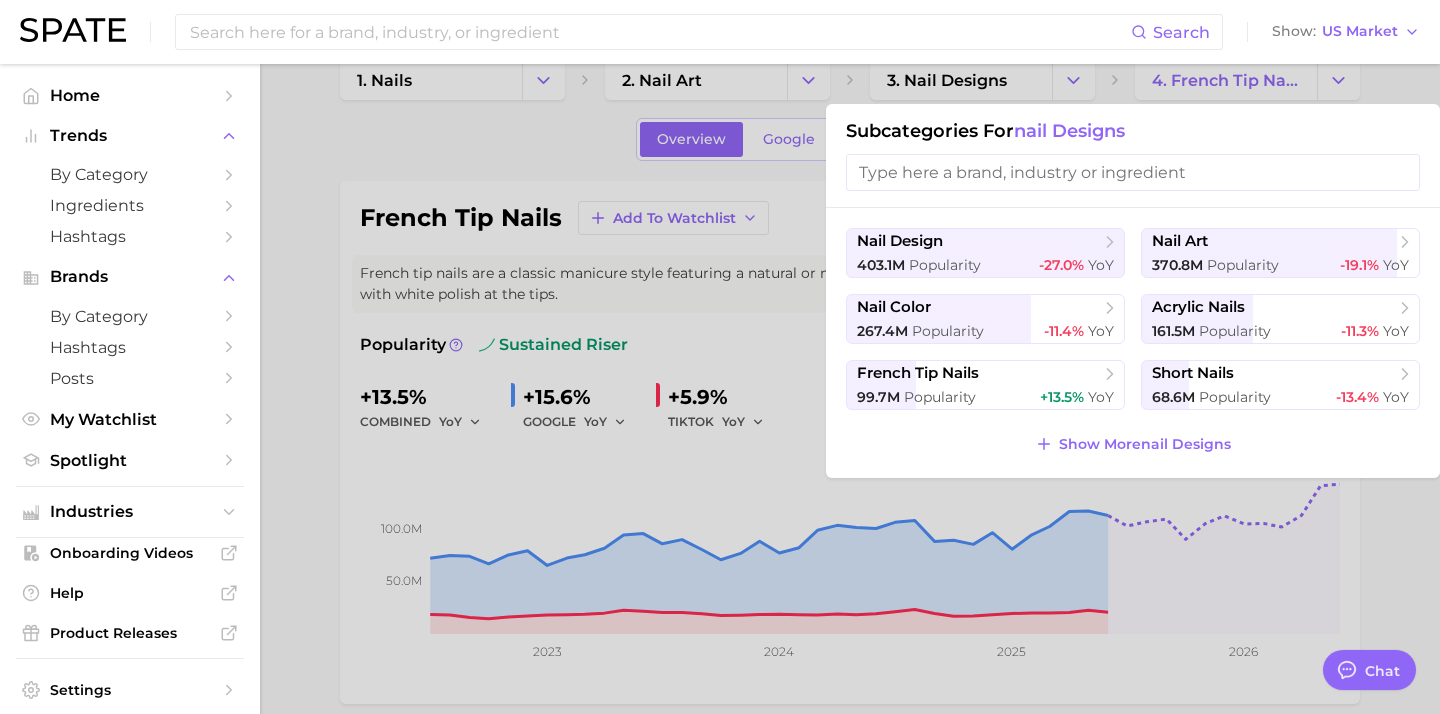 click at bounding box center [720, 357] 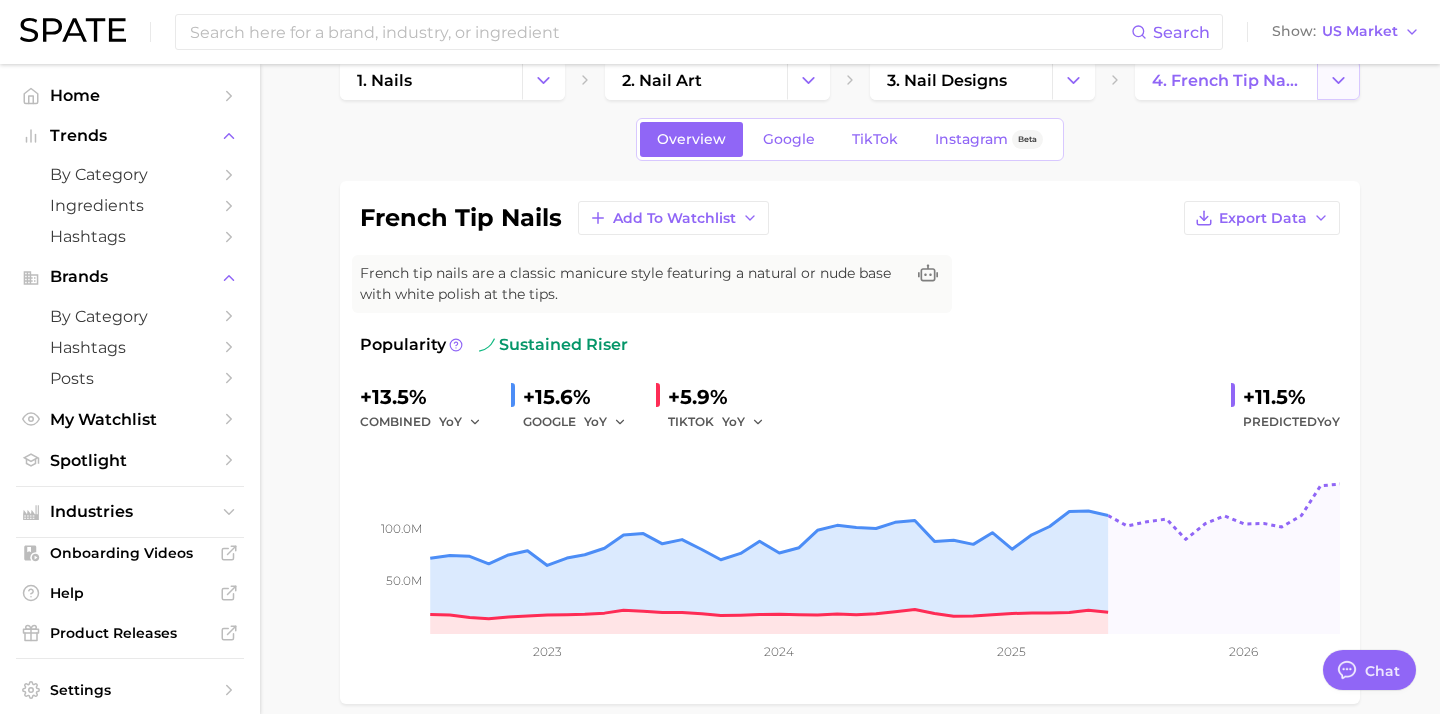 click 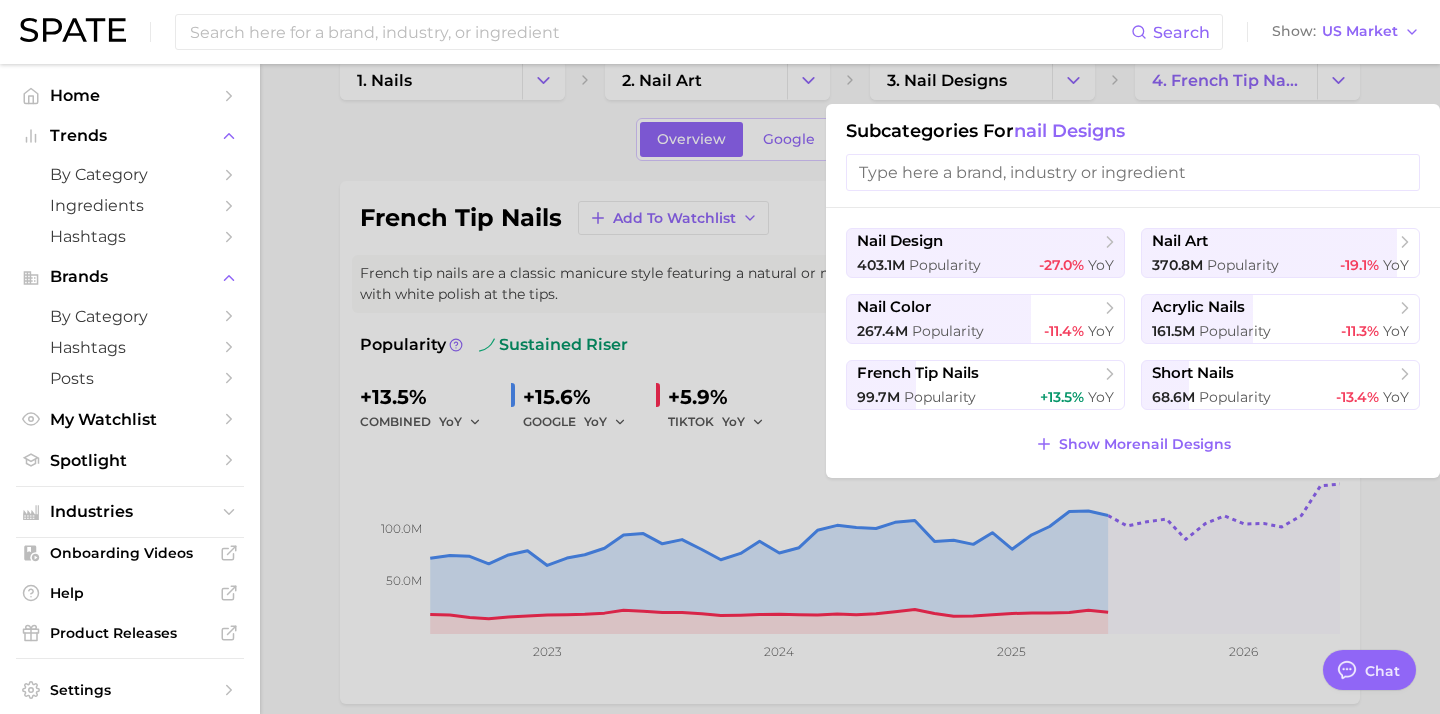 click at bounding box center (720, 357) 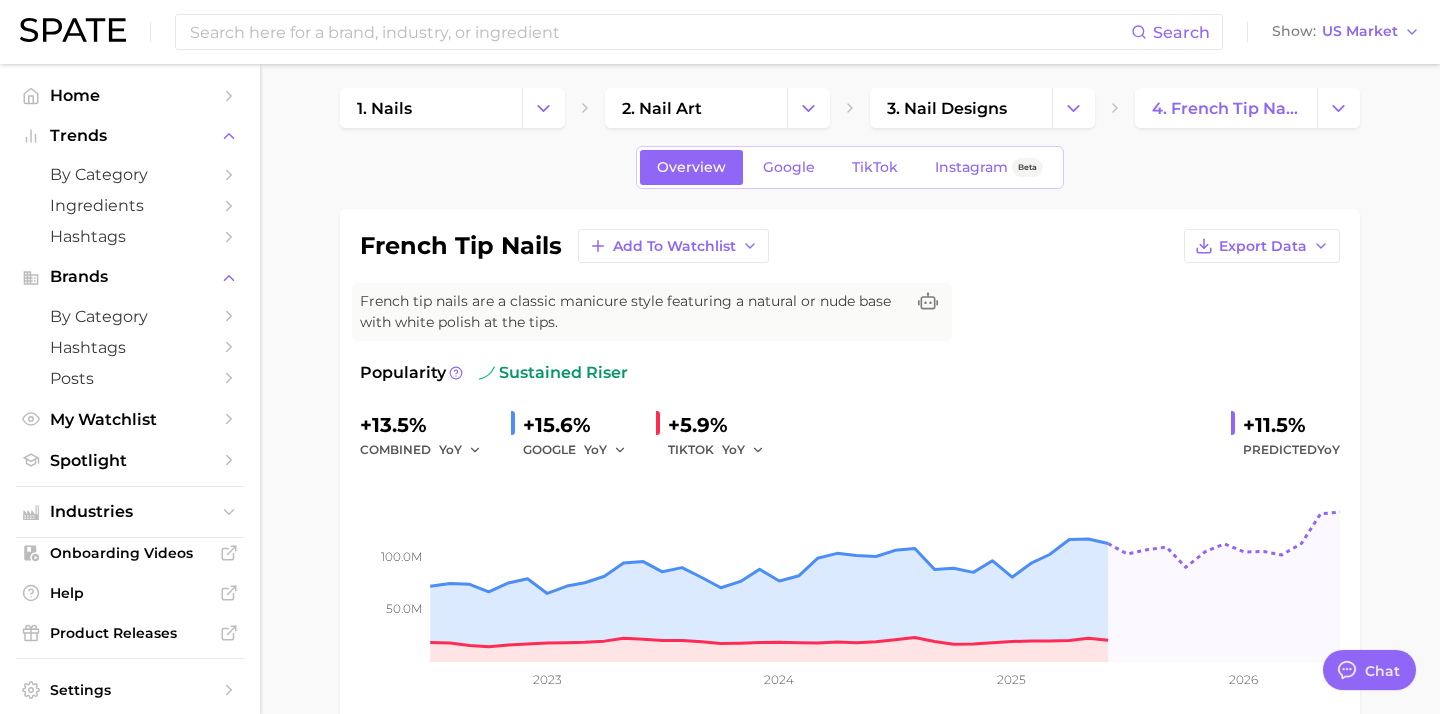 scroll, scrollTop: 0, scrollLeft: 0, axis: both 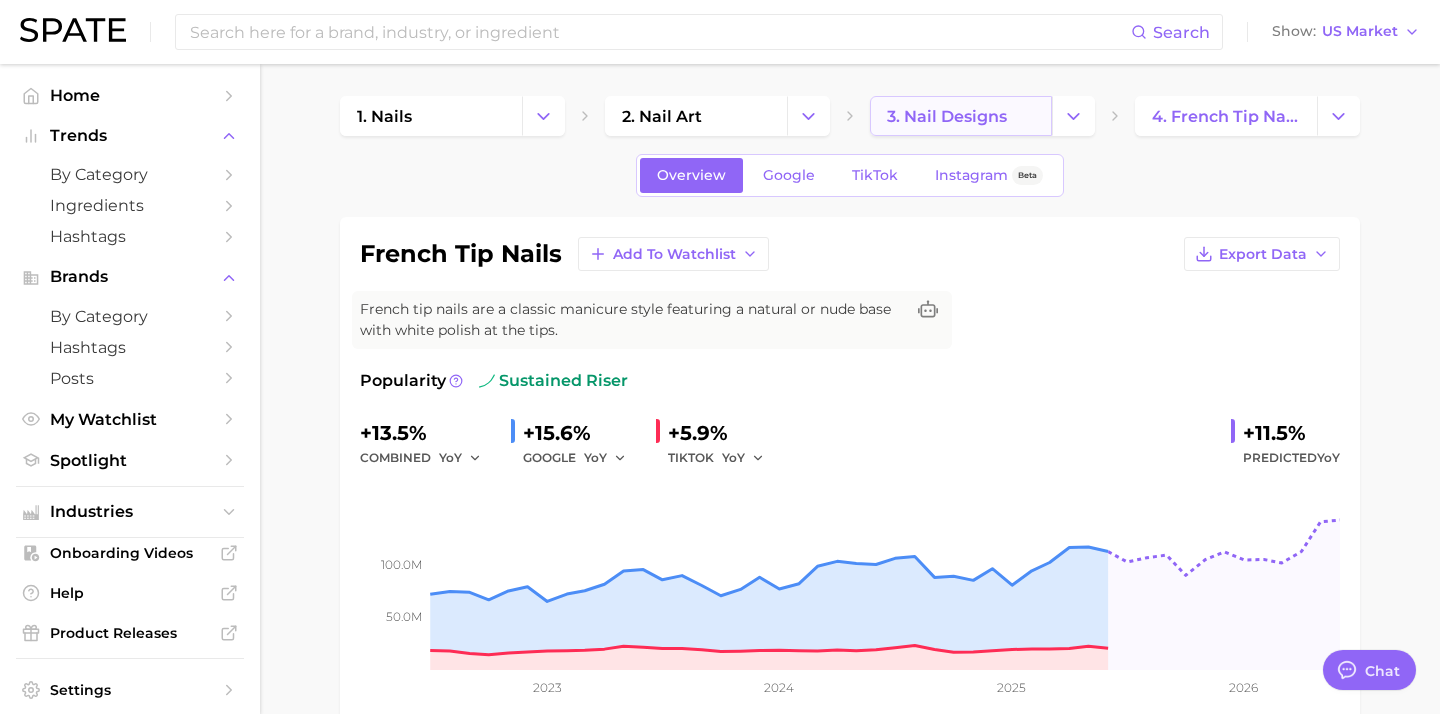 click on "3. nail designs" at bounding box center [947, 116] 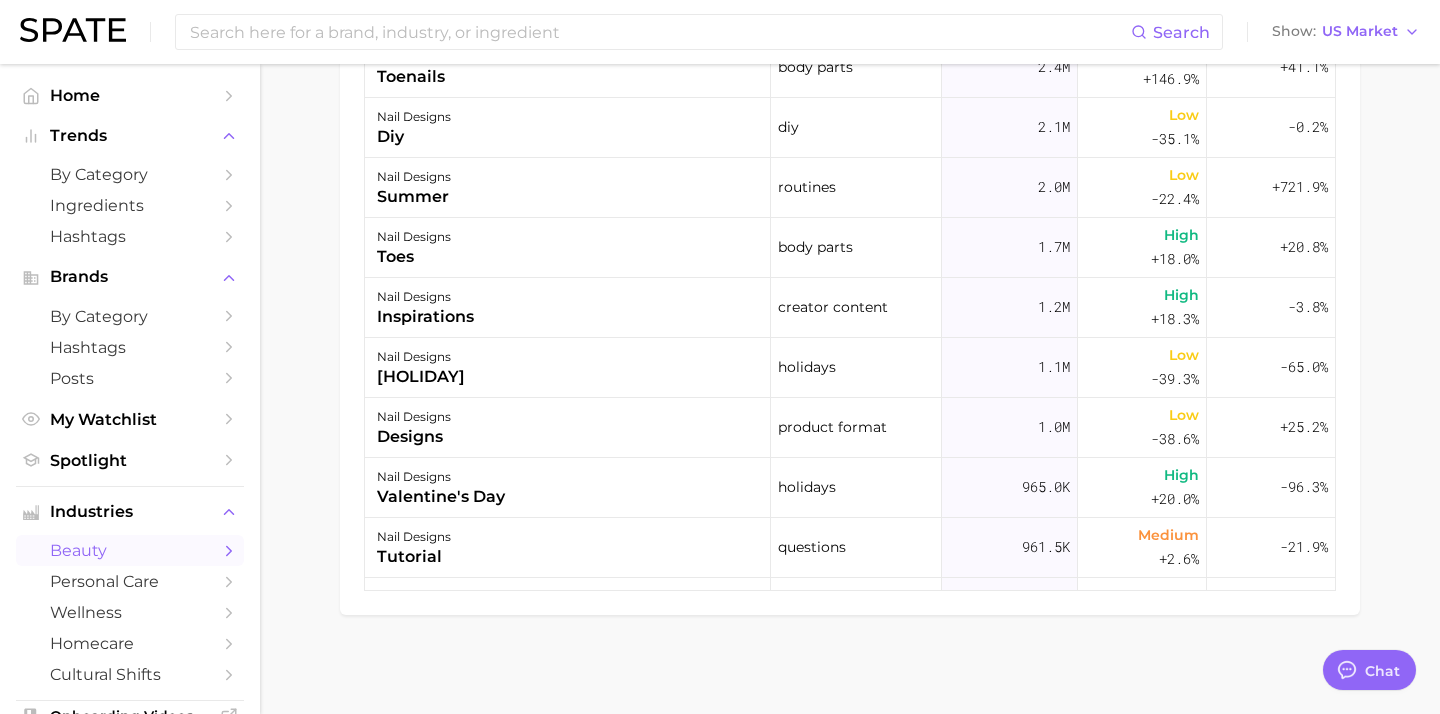 scroll, scrollTop: 0, scrollLeft: 0, axis: both 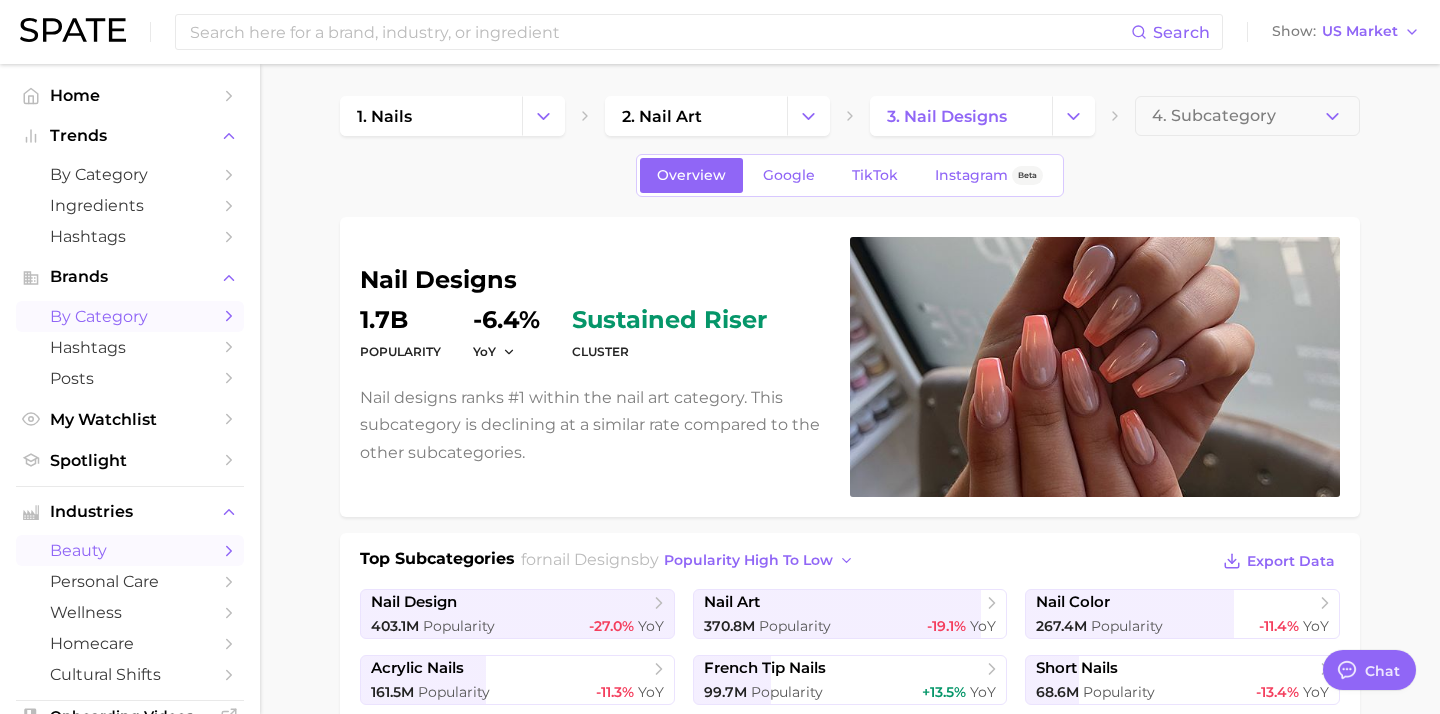 click on "by Category" at bounding box center [130, 316] 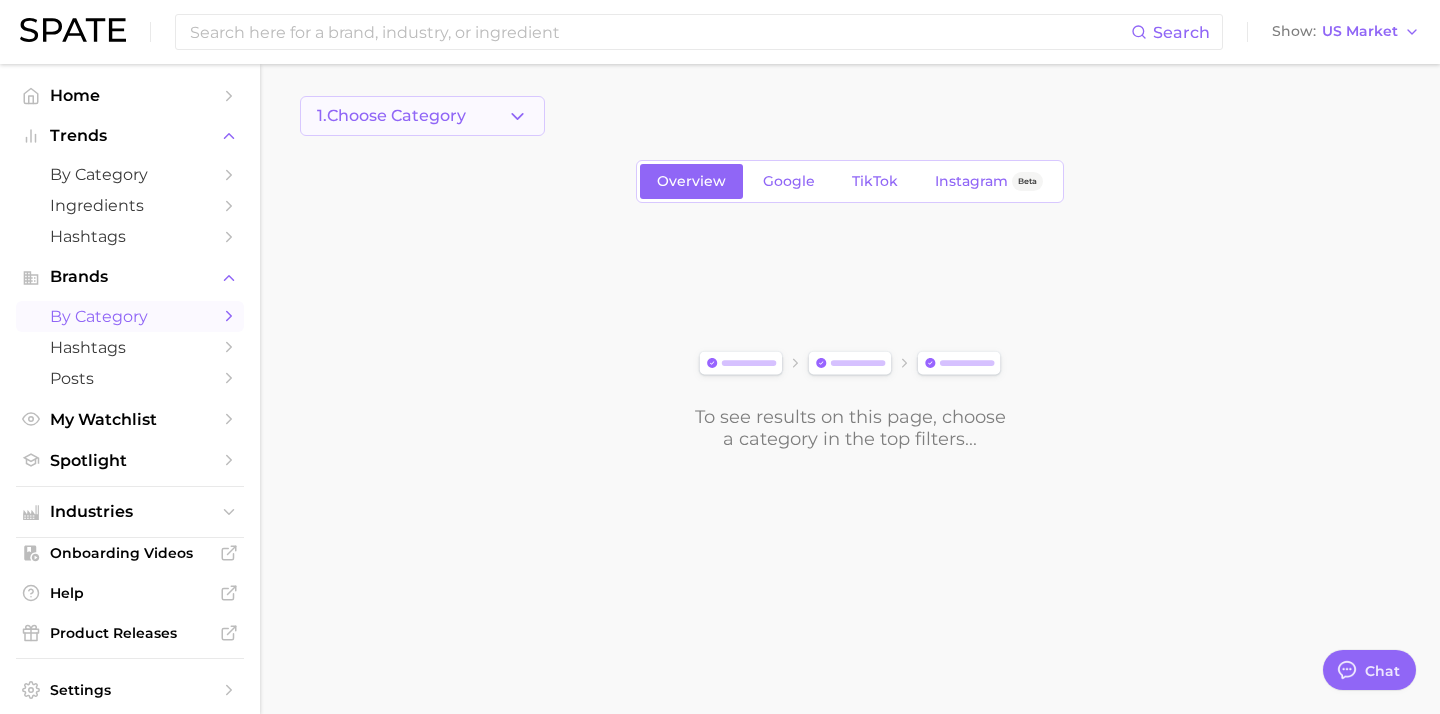 click on "1.  Choose Category" at bounding box center (422, 116) 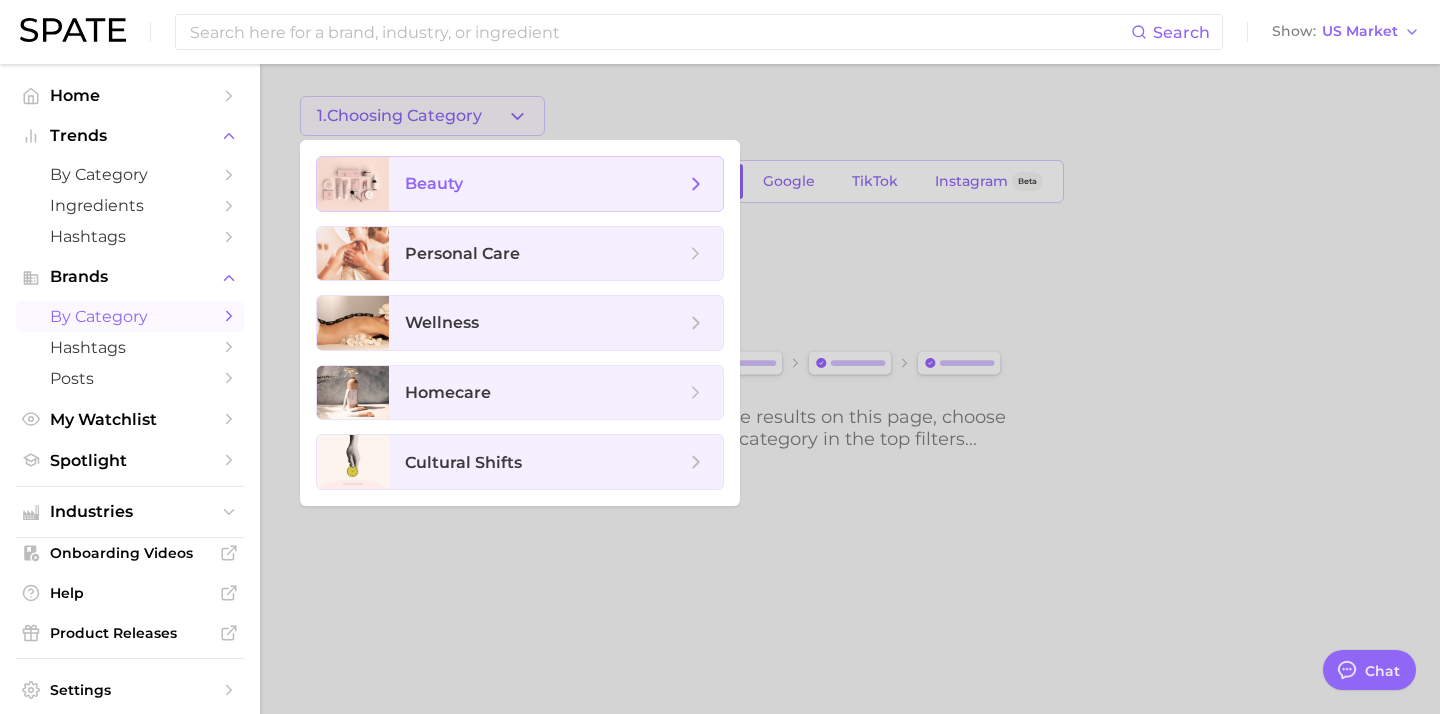 click on "beauty" at bounding box center [434, 183] 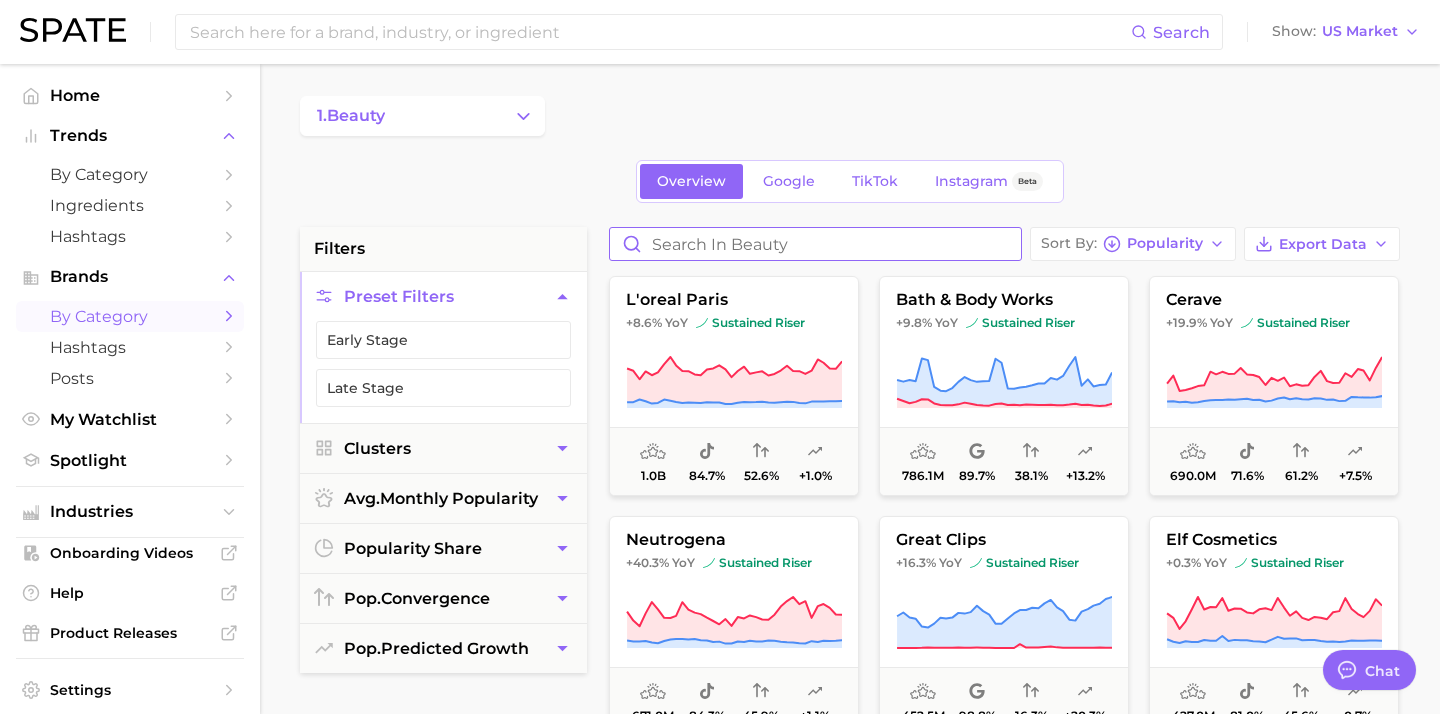 click at bounding box center (815, 244) 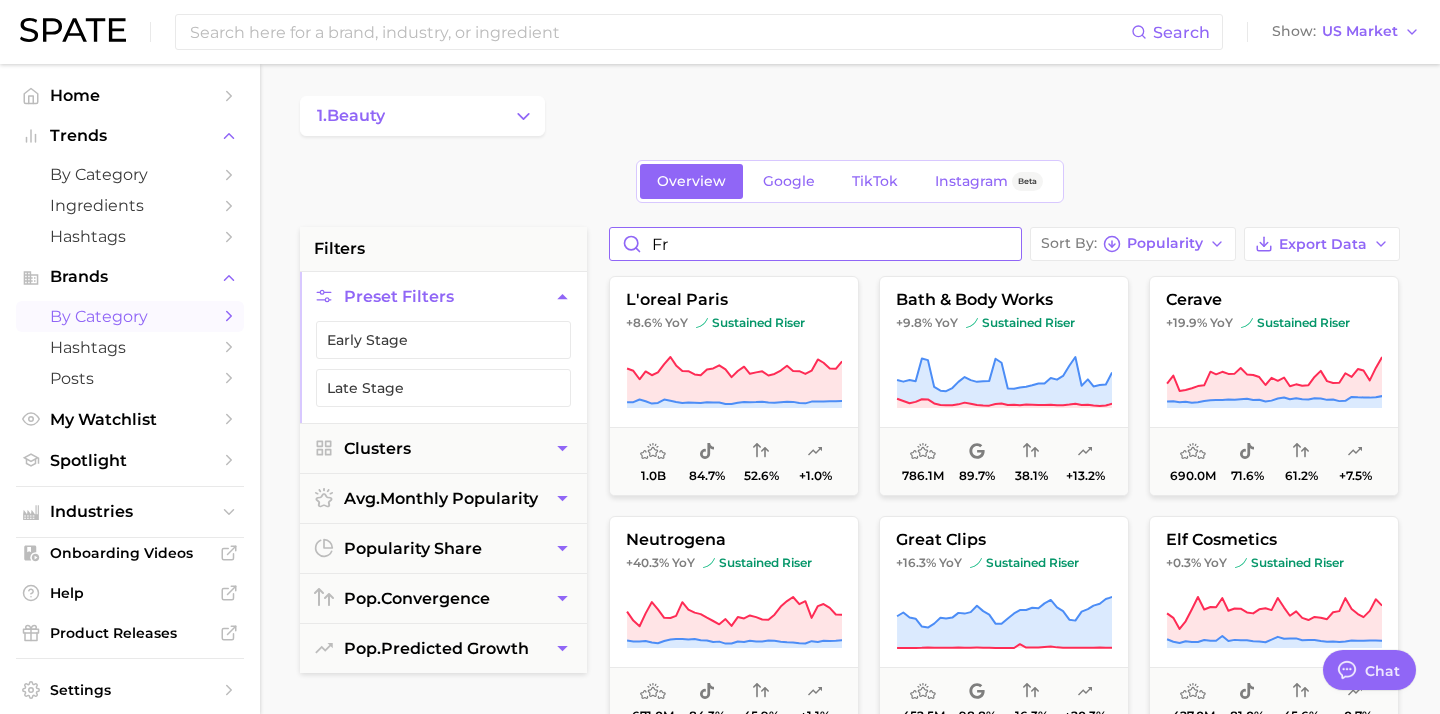 type on "f" 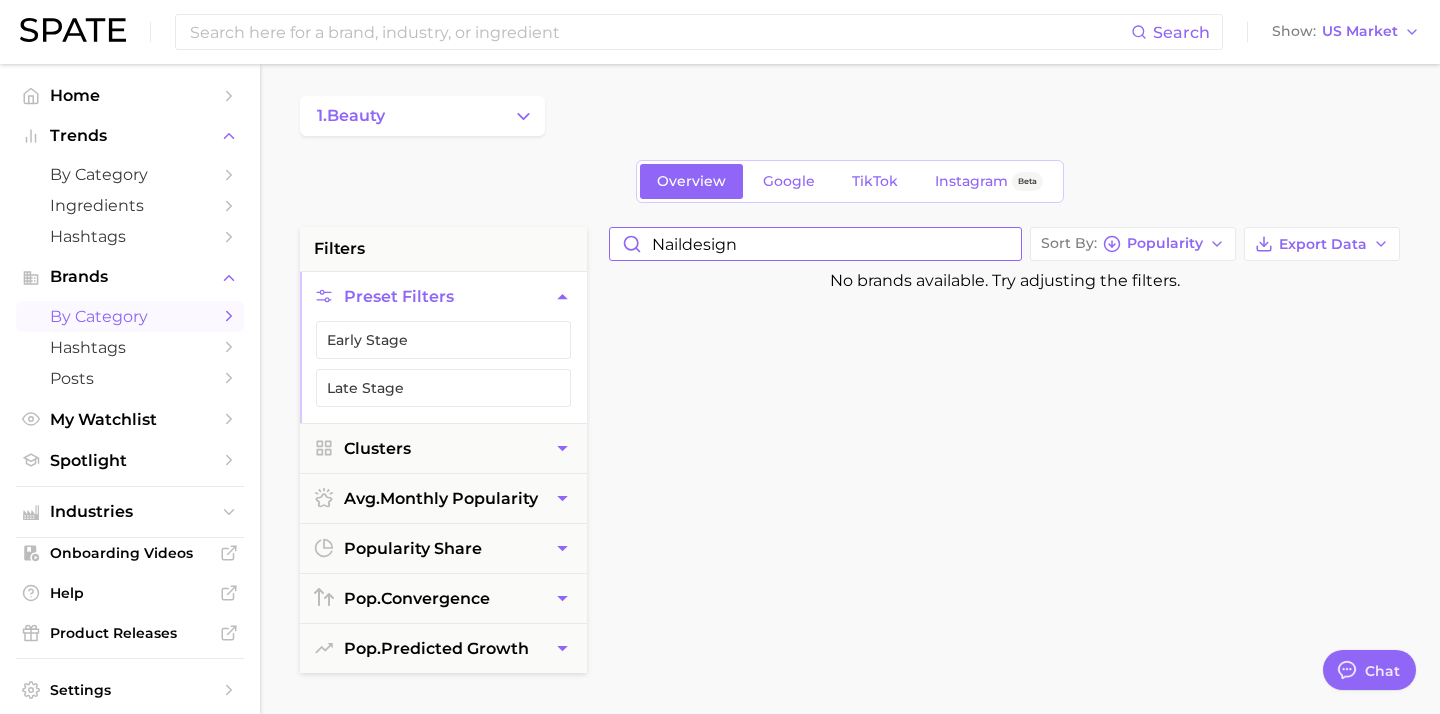 click on "naildesign" at bounding box center [815, 244] 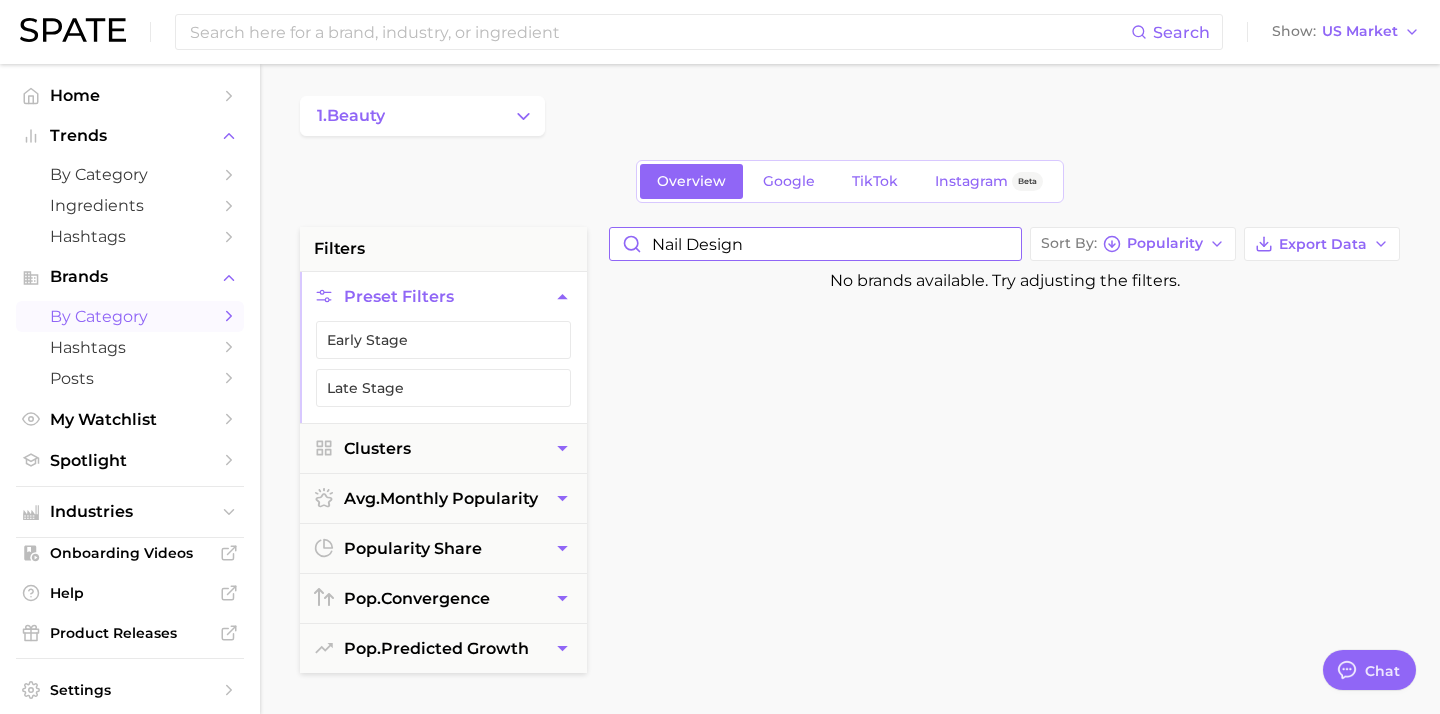 click on "nail design" at bounding box center (815, 244) 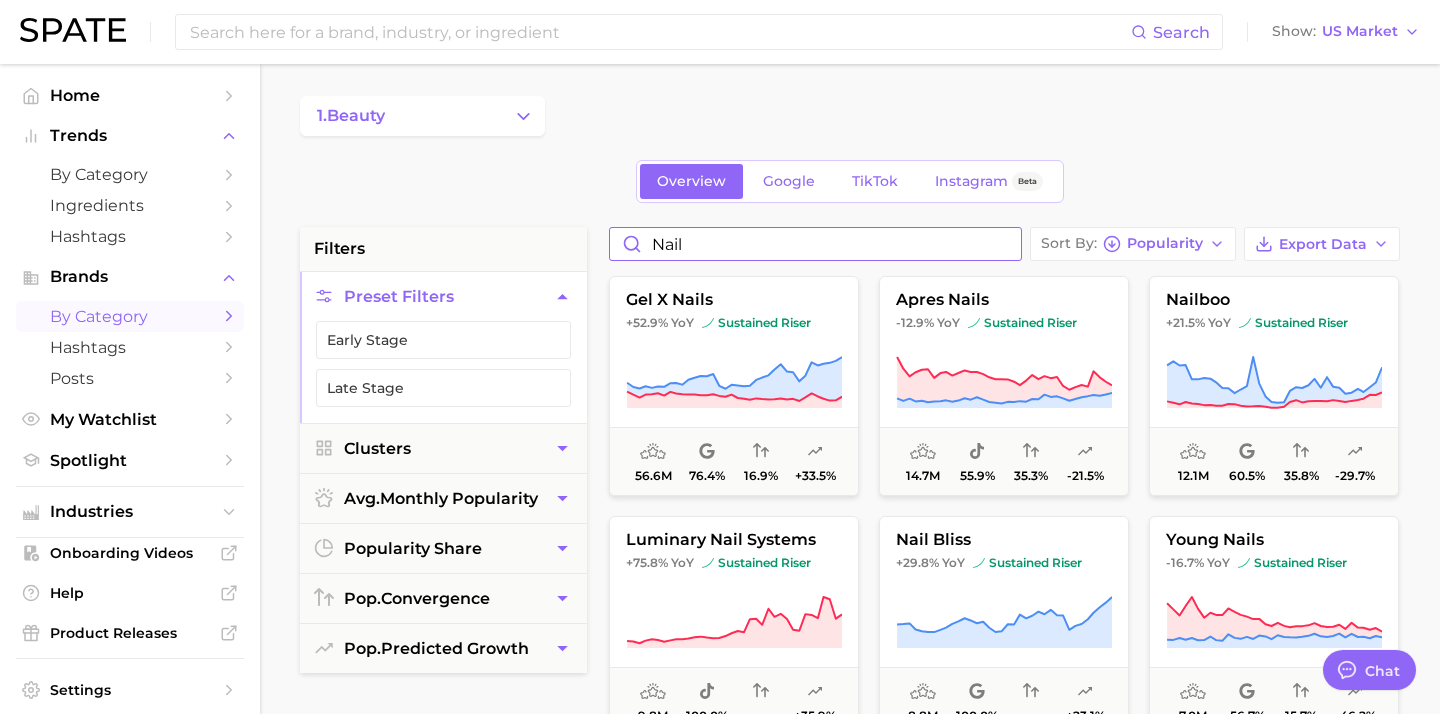 type on "nail" 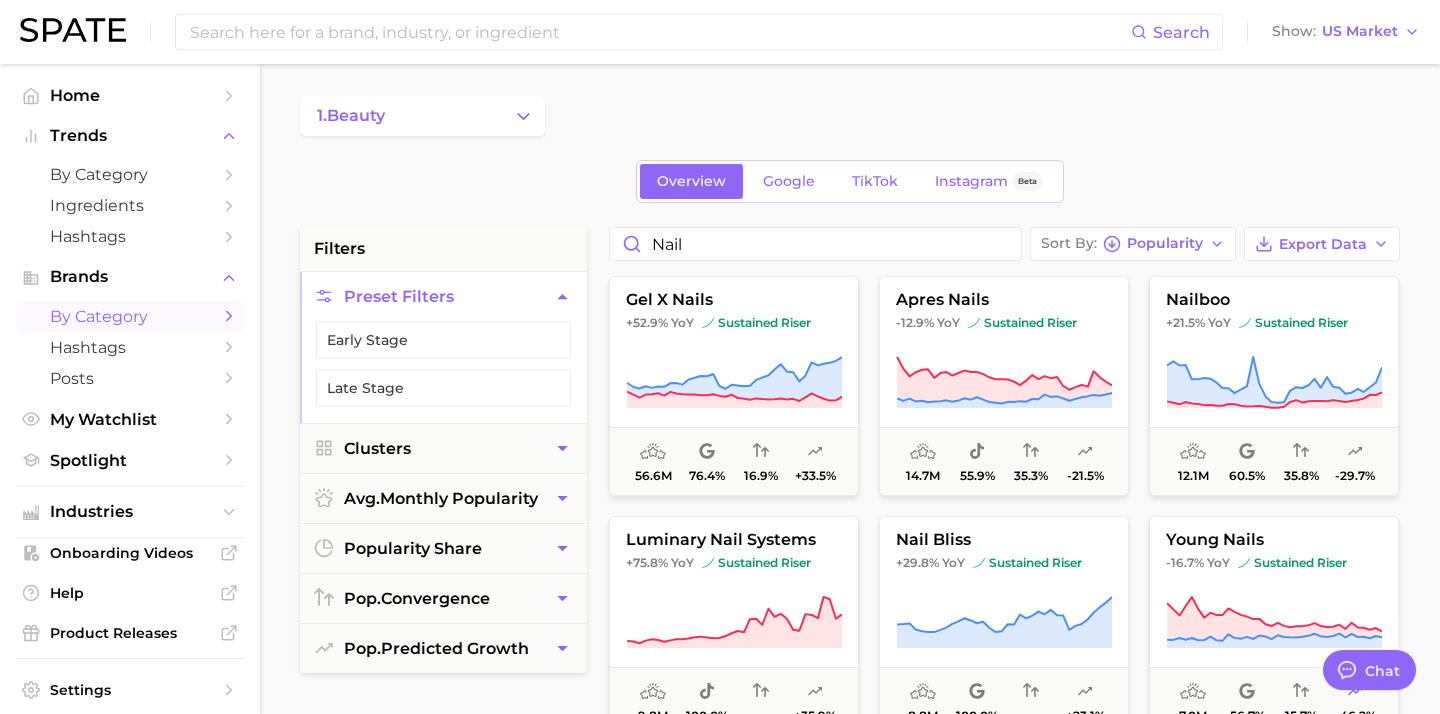 click on "1.  beauty Overview Google TikTok Instagram Beta filters Preset Filters Early Stage   Late Stage   Clusters avg.  monthly popularity popularity share pop.  convergence pop.  predicted growth nail Sort By Popularity Export Data gel x nails +52.9%   YoY sustained riser 56.6m 76.4% 16.9% +33.5% apres nails -12.9%   YoY sustained riser 14.7m 55.9% 35.3% -21.5% nailboo +21.5%   YoY sustained riser 12.1m 60.5% 35.8% -29.7% luminary nail systems +75.8%   YoY sustained riser 9.8m 100.0% - +35.9% nail bliss +29.8%   YoY sustained riser 8.8m 100.0% - +23.1% young nails -16.7%   YoY sustained riser 7.0m 56.7% 15.7% -46.2% static nails +6.5%   YoY sustained riser 5.6m 97.5% 47.0% -38.1% revel nail -37.2%   YoY sustained riser 4.7m 92.7% 68.4% -62.8% nailz by dev +25.2%   YoY sustained riser 4.0m 100.0% - +21.8% born pretty nails +132.4%   YoY sustained riser 3.7m 95.1% 65.6% +9.8% nailtiques +18.1%   YoY sustained riser 2.6m 100.0% - +32.0% one nail -4.1%   YoY sustained riser 2.0m 100.0% - +15.4% nails inc -17.2%   YoY" at bounding box center (850, 822) 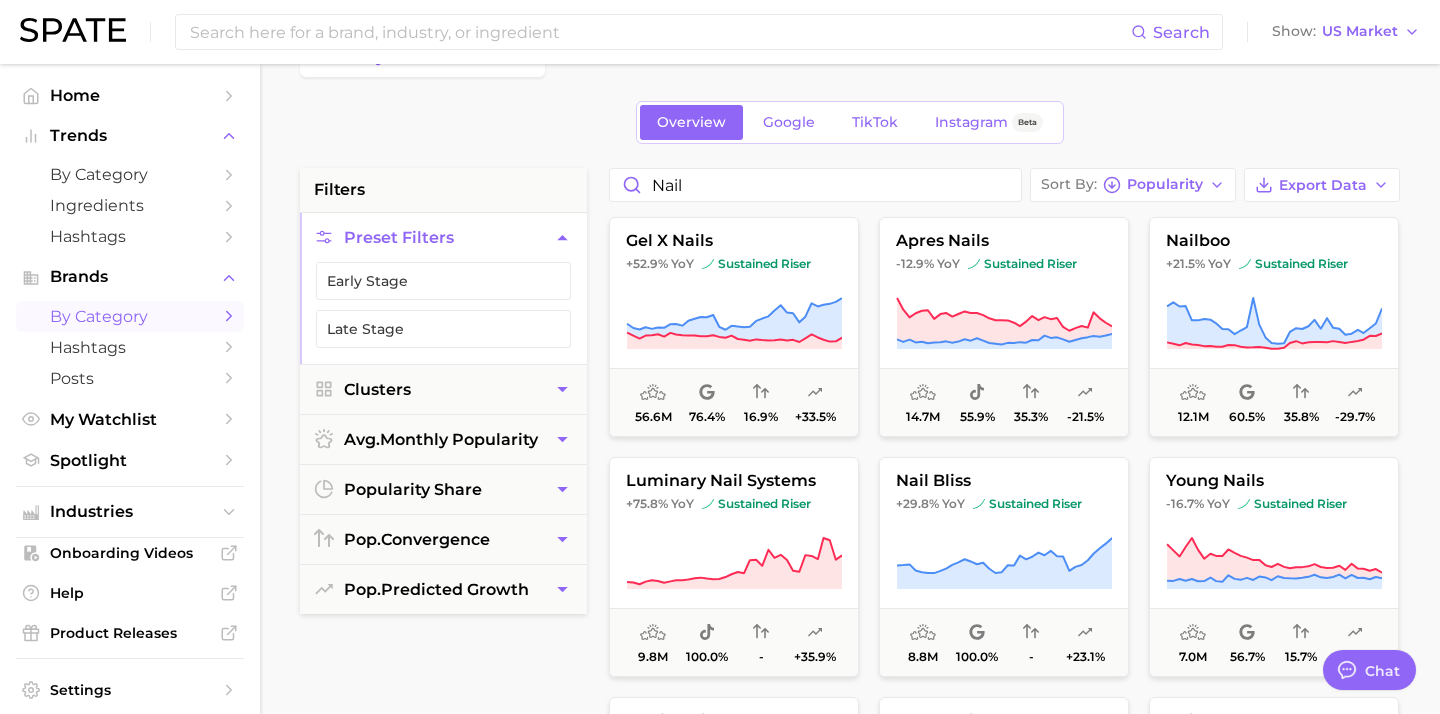 scroll, scrollTop: 0, scrollLeft: 0, axis: both 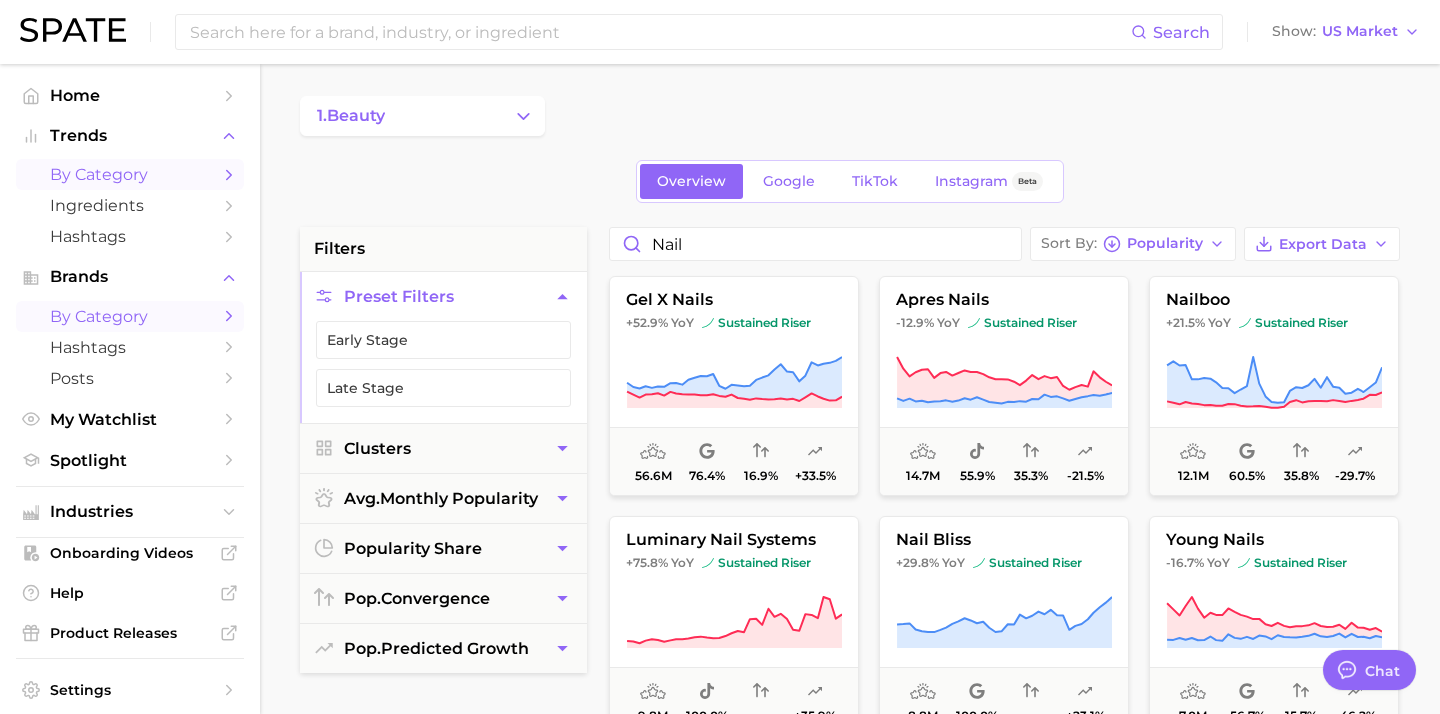 click on "by Category" at bounding box center (130, 174) 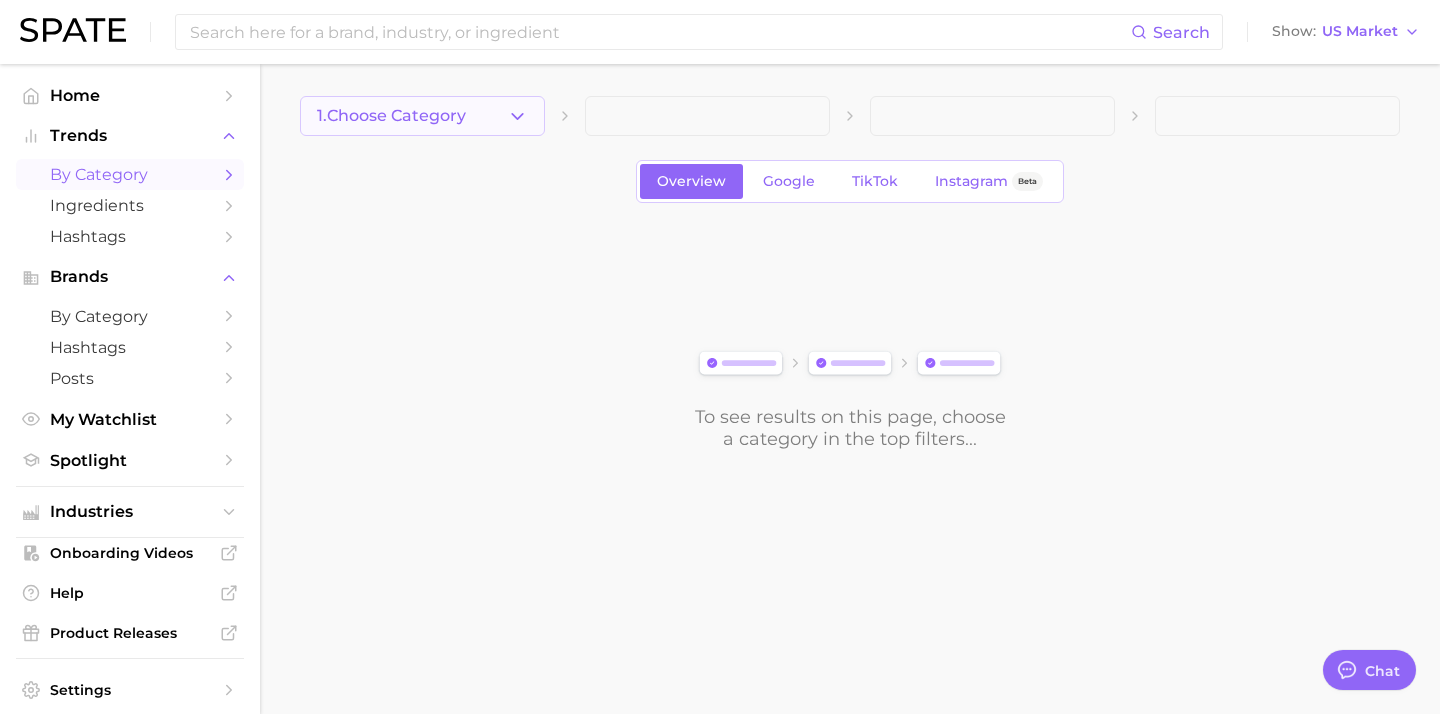 click on "1.  Choose Category" at bounding box center (391, 116) 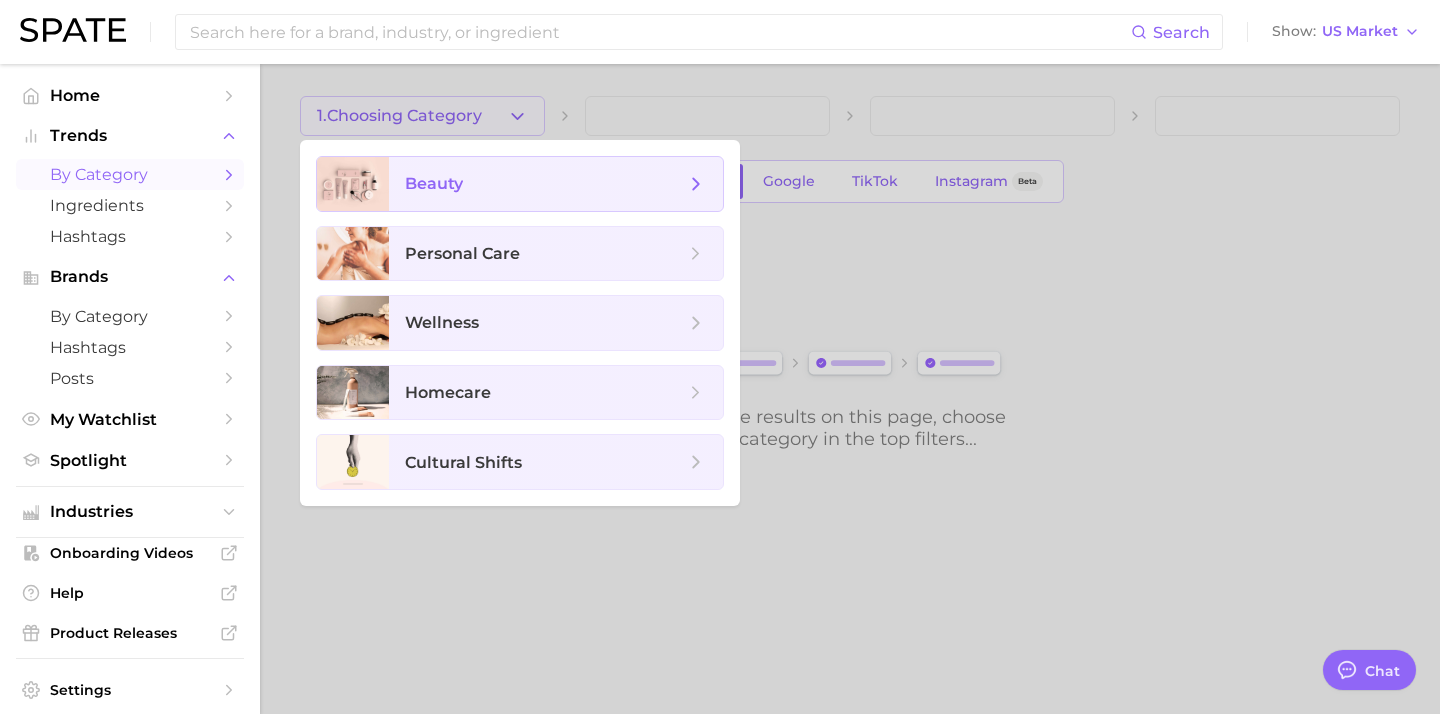 click on "beauty" at bounding box center (434, 183) 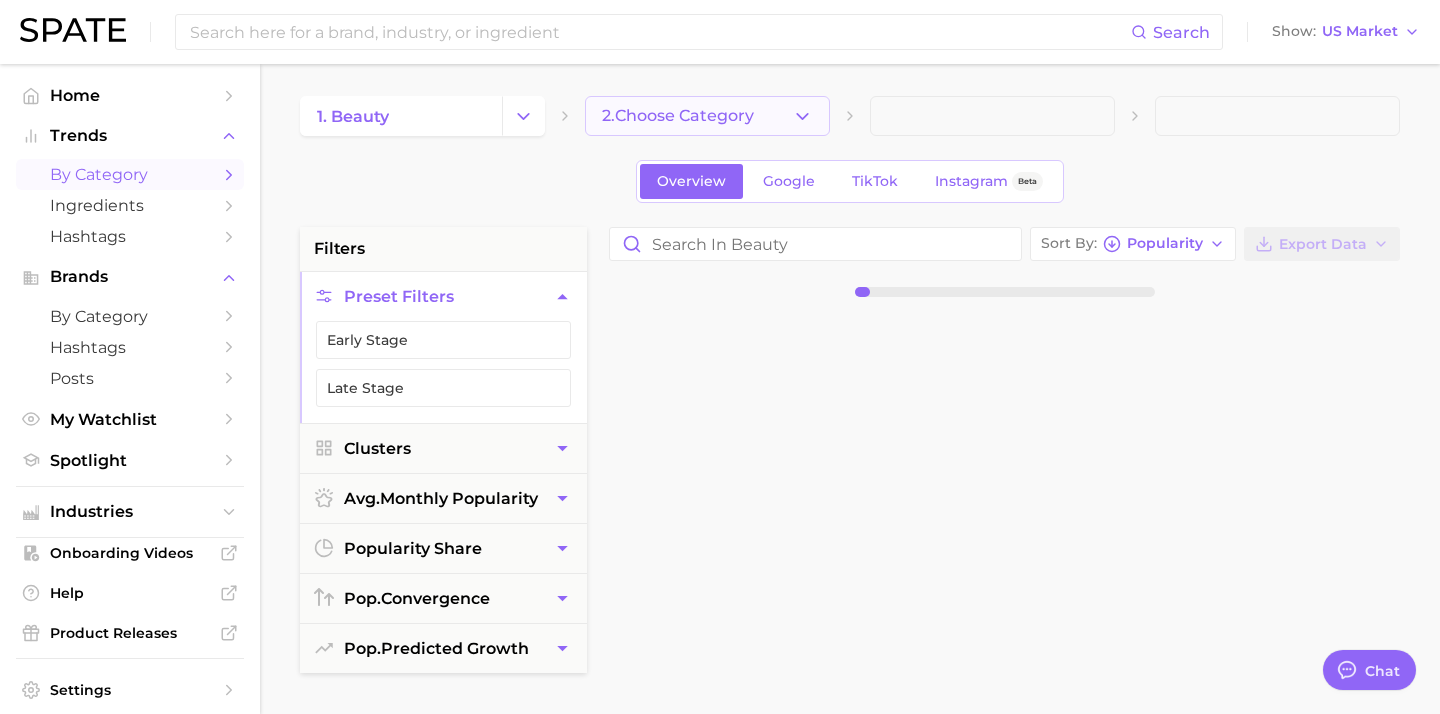 click on "2.  Choose Category" at bounding box center (678, 116) 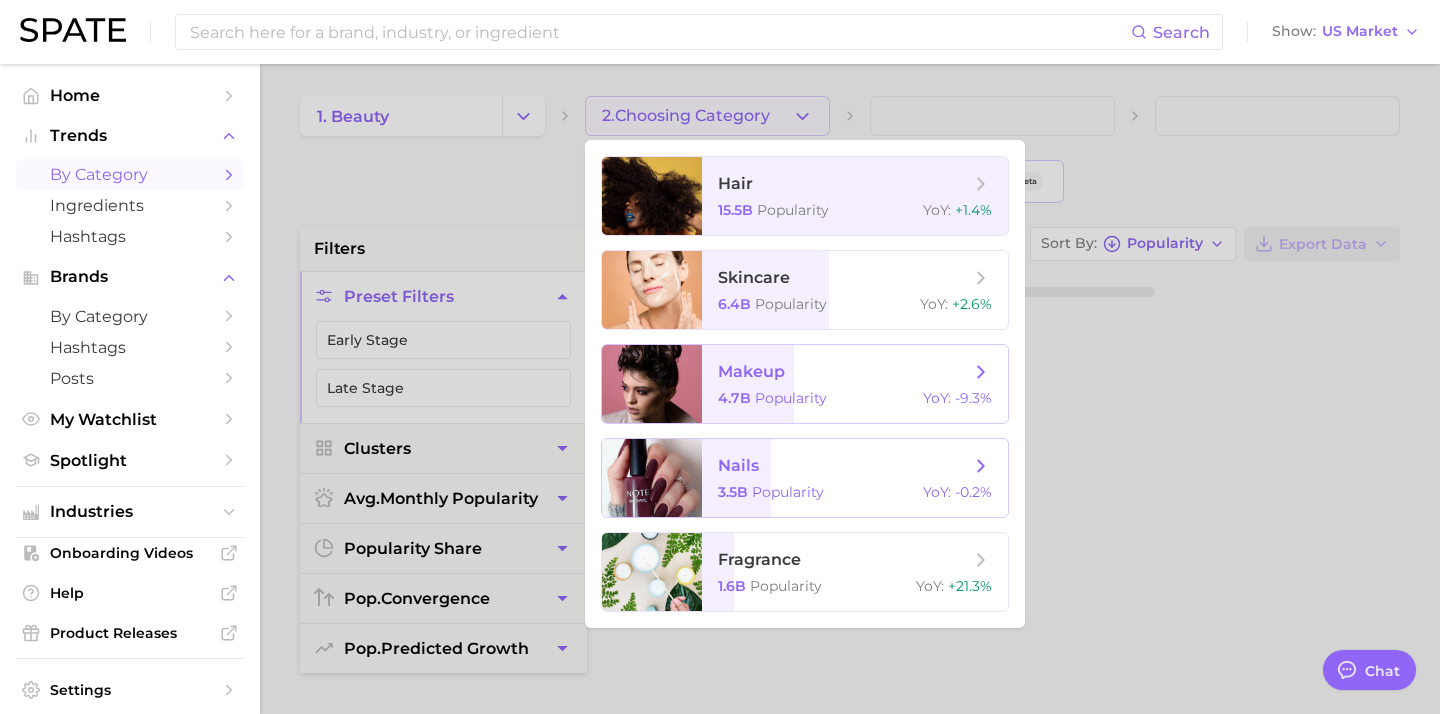 click on "nails 3.5b   Popularity YoY :   -0.2%" at bounding box center [855, 478] 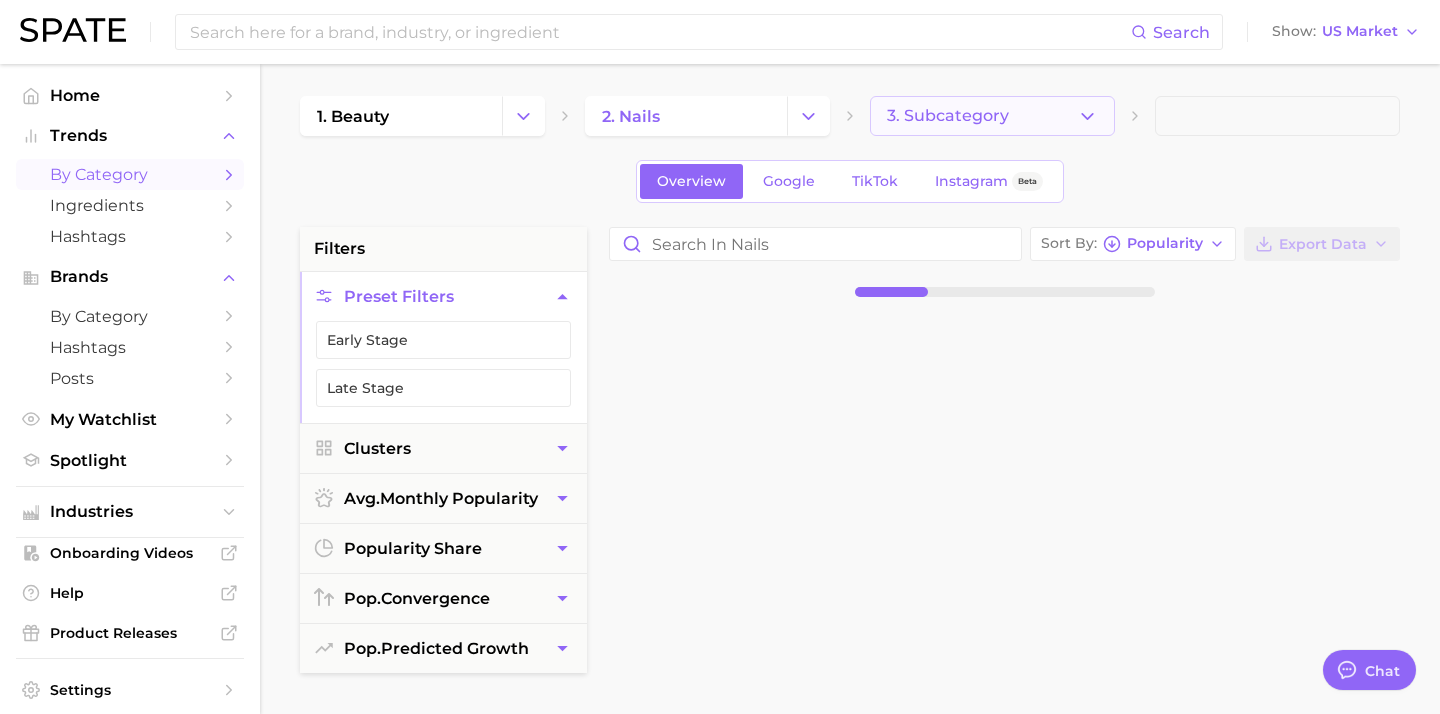 click on "3. Subcategory" at bounding box center [948, 116] 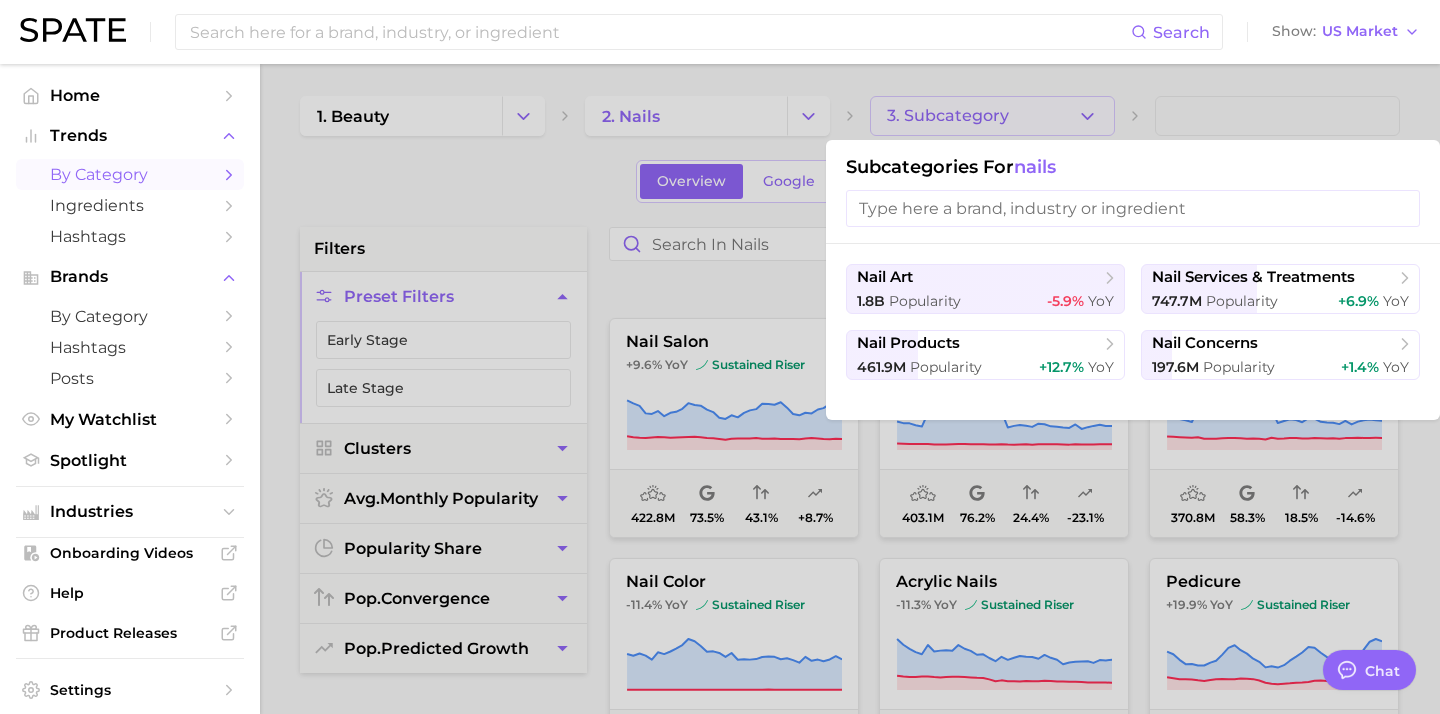 click at bounding box center [1133, 208] 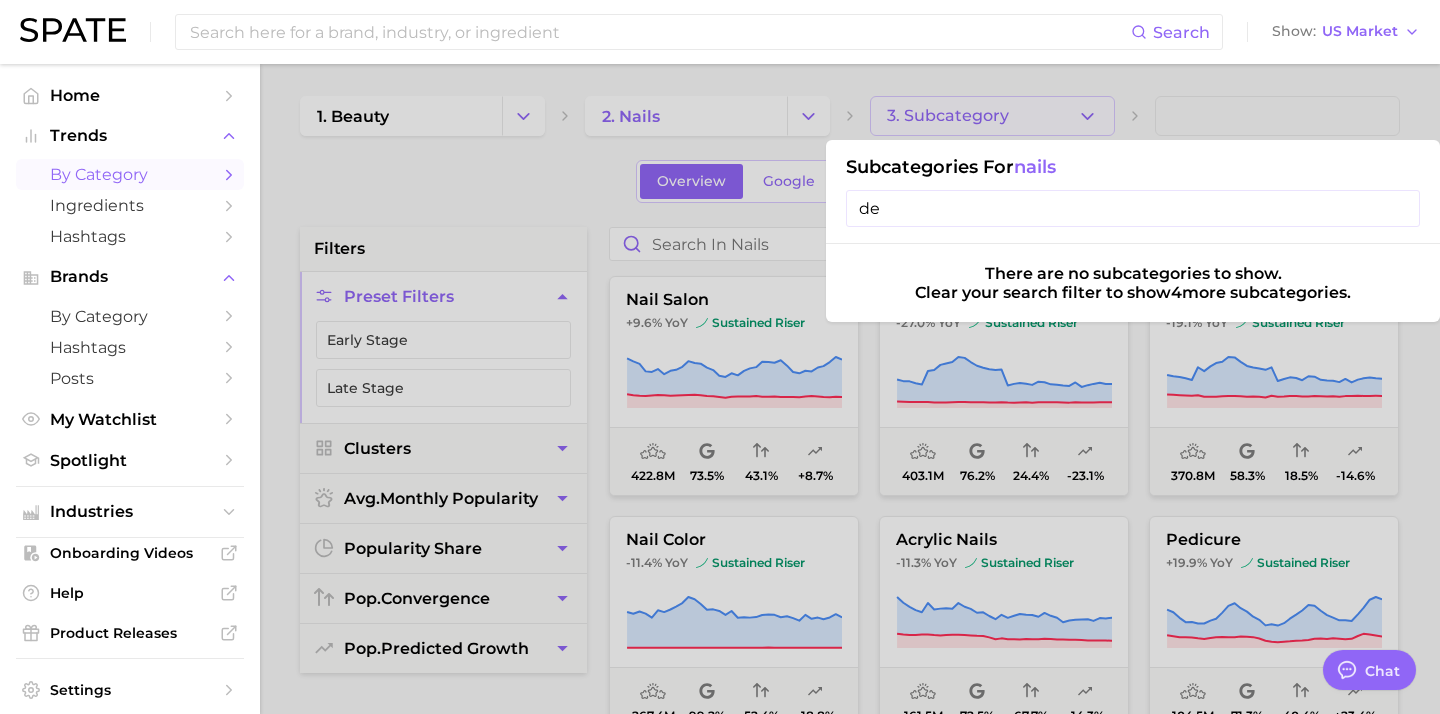 type on "d" 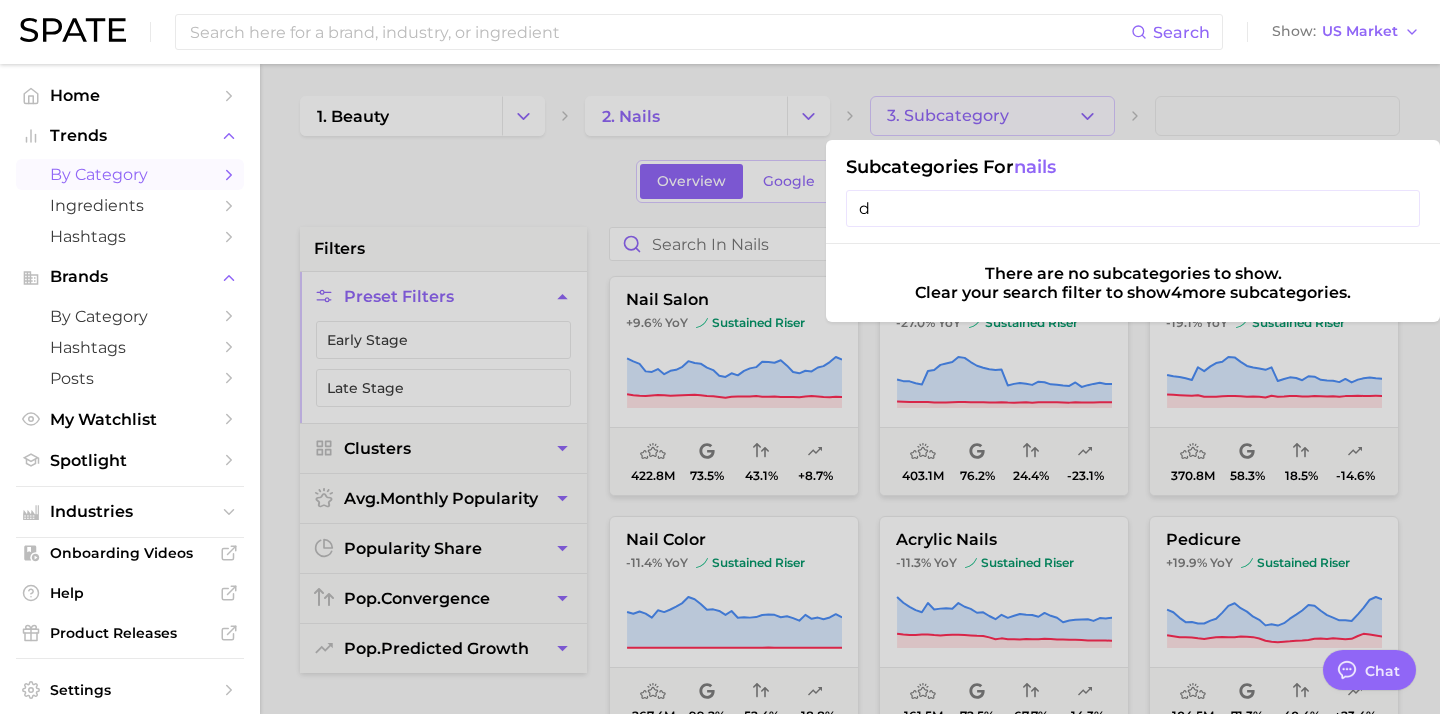type 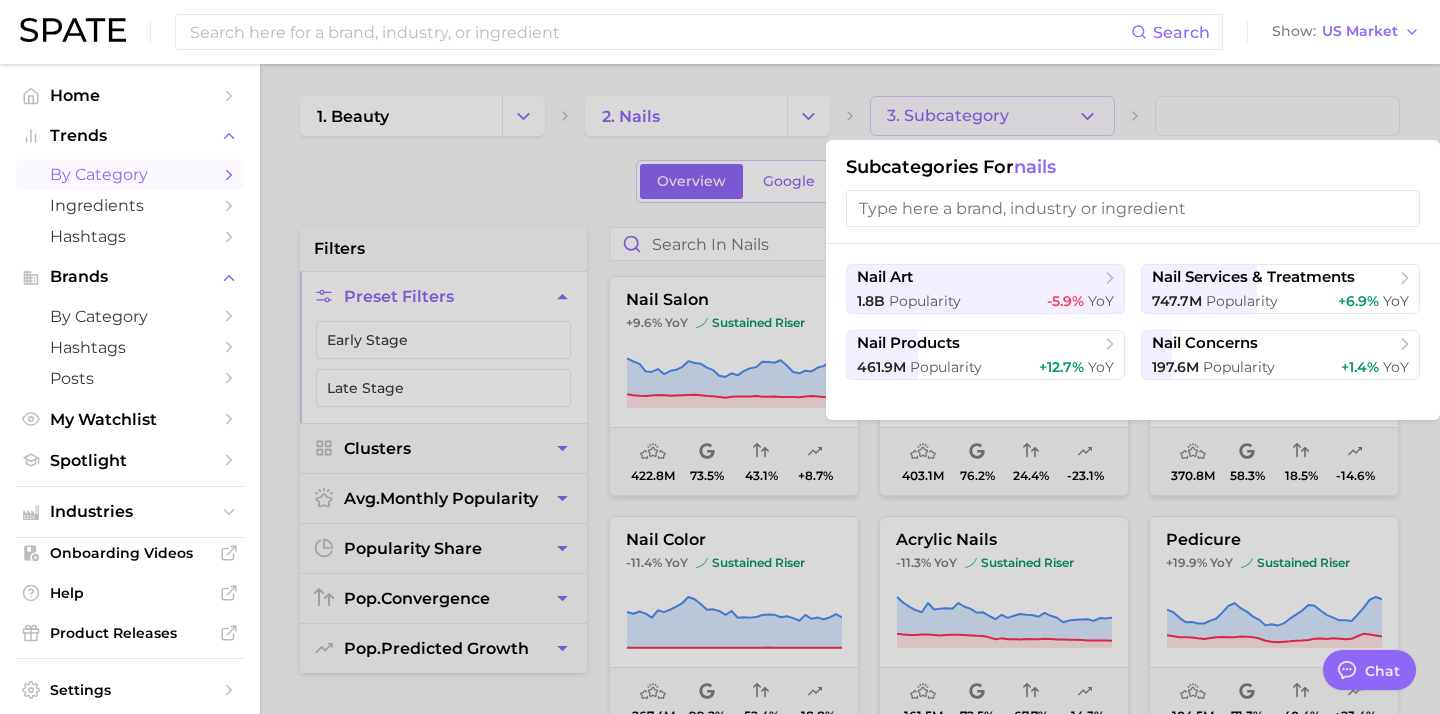 click at bounding box center (720, 357) 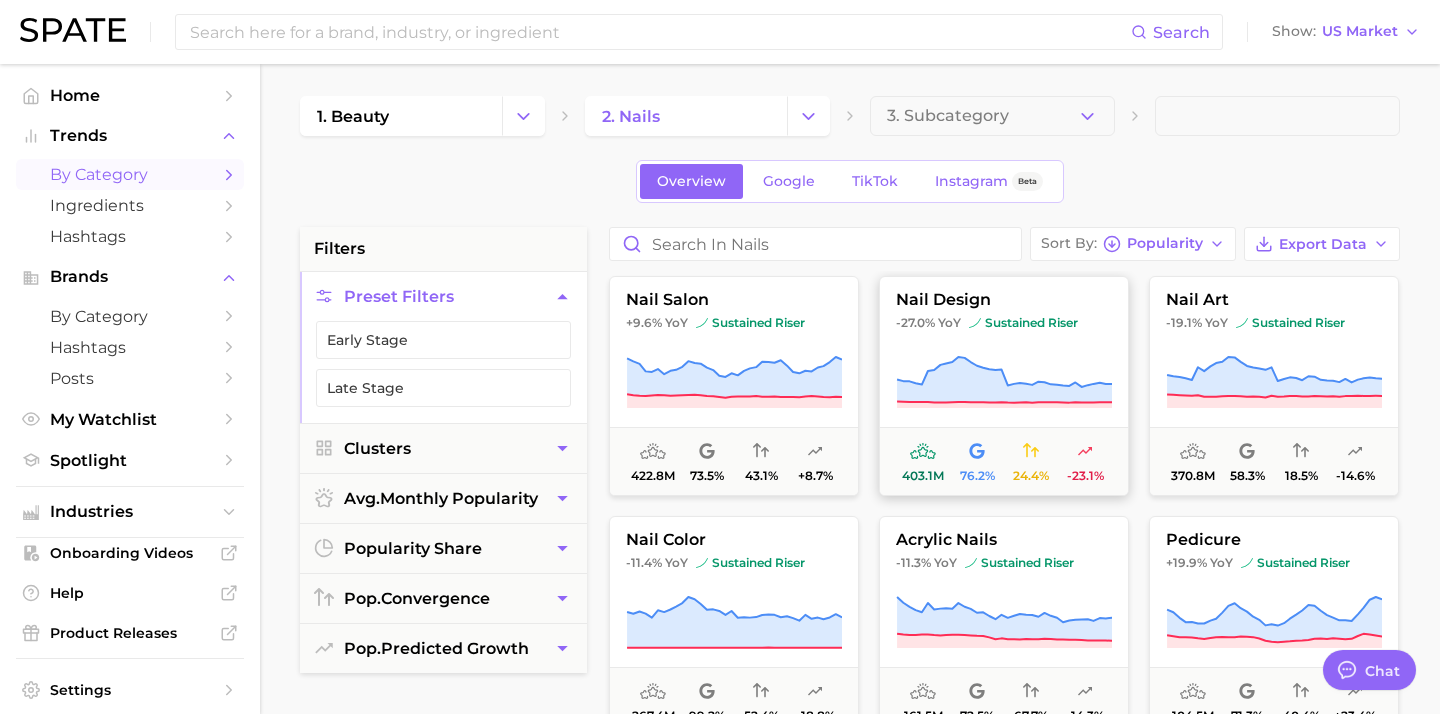 click on "nail design" at bounding box center (1004, 300) 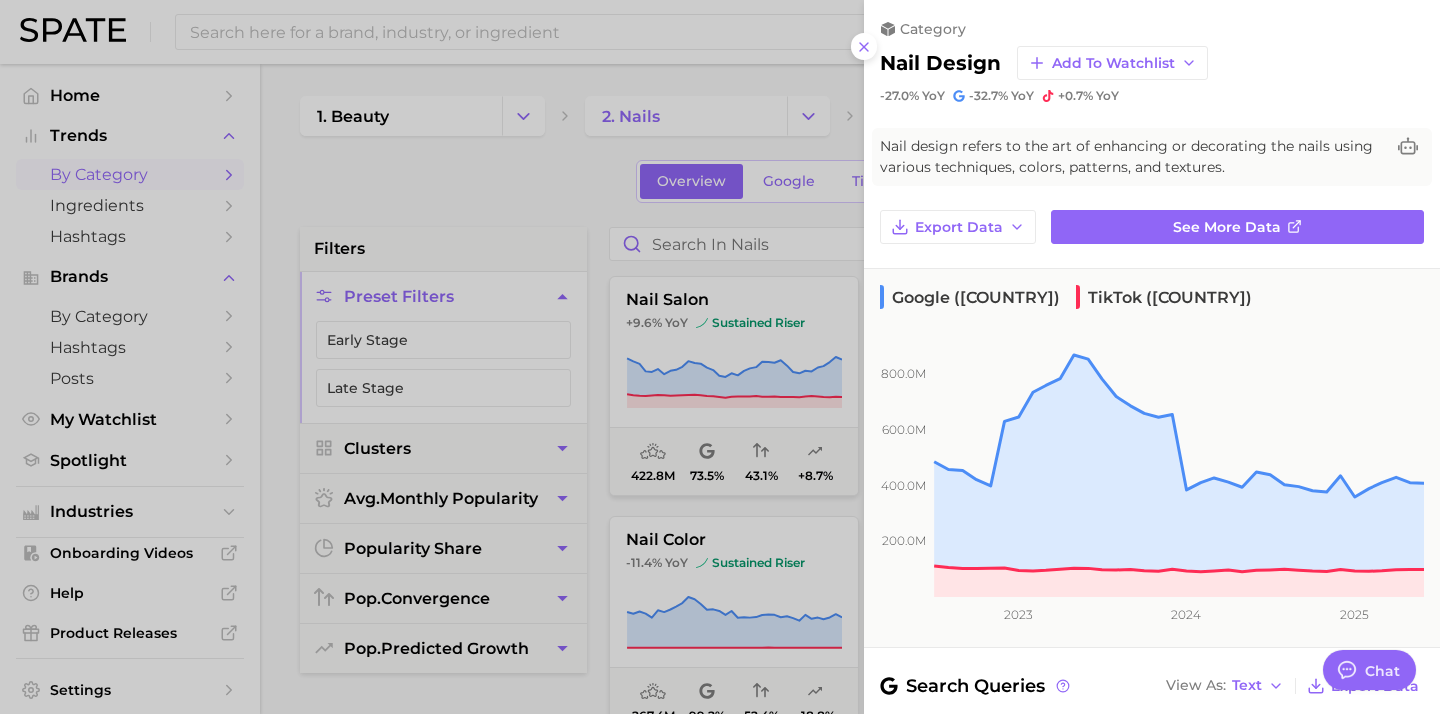 click on "category nail design Add to Watchlist -27.0% YoY -32.7% YoY +0.7% YoY Nail design refers to the art of enhancing or decorating the nails using various techniques, colors, patterns, and textures. Export Data See more data Google (US) TikTok (US) 200.0m 400.0m 600.0m 800.0m 2023 2024 2025 Search Queries View As Text Export Data Nail design s Nail ideas Nail art Nail designs 2023 Nail inspo French tip nail designs Nail design ideas Nail spring designs Summer nail designs Nail design Show more search queries Hashtags View As Text Export Data #naildesigns #naildesign #nailhack #newnails #cutenails #naillover #nailsdesign #handmadenails #prettynails #uñas💅 Show more hashtags" at bounding box center (1152, 632) 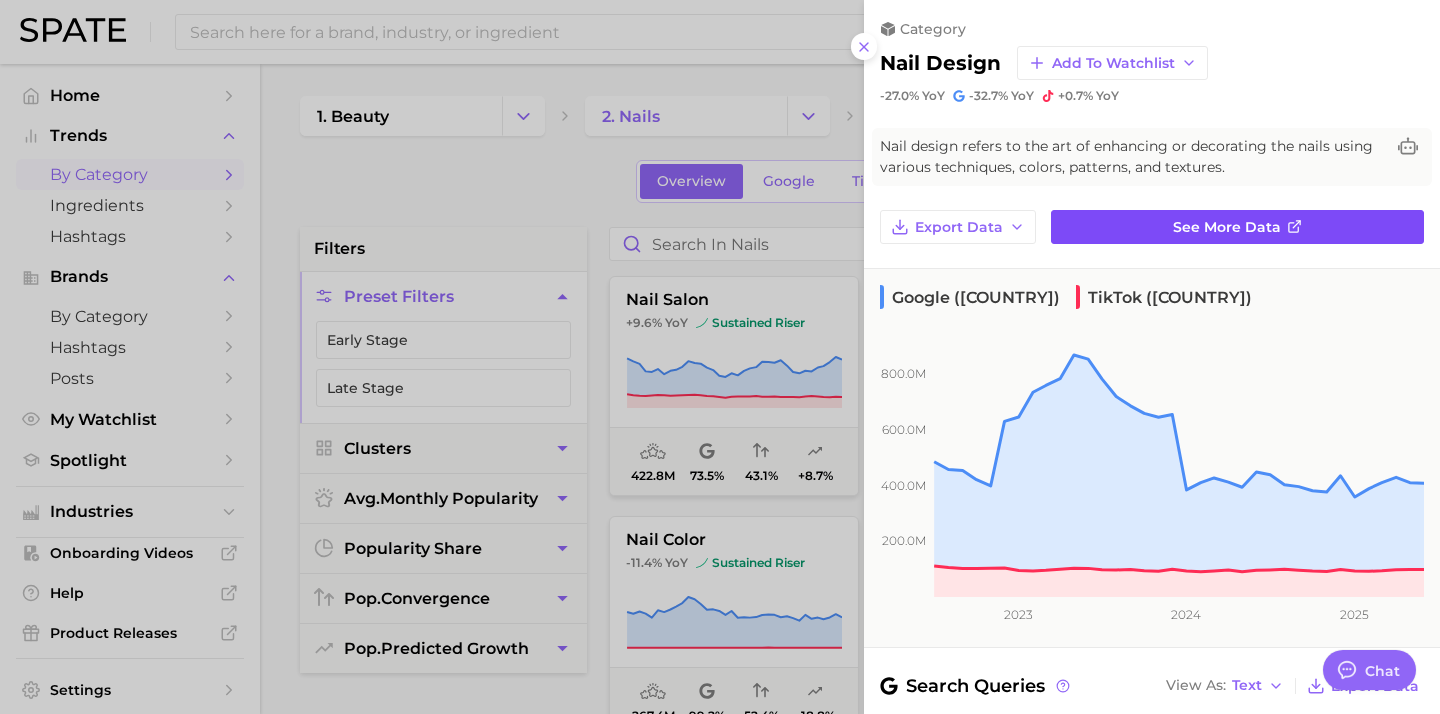 click on "See more data" at bounding box center [1237, 227] 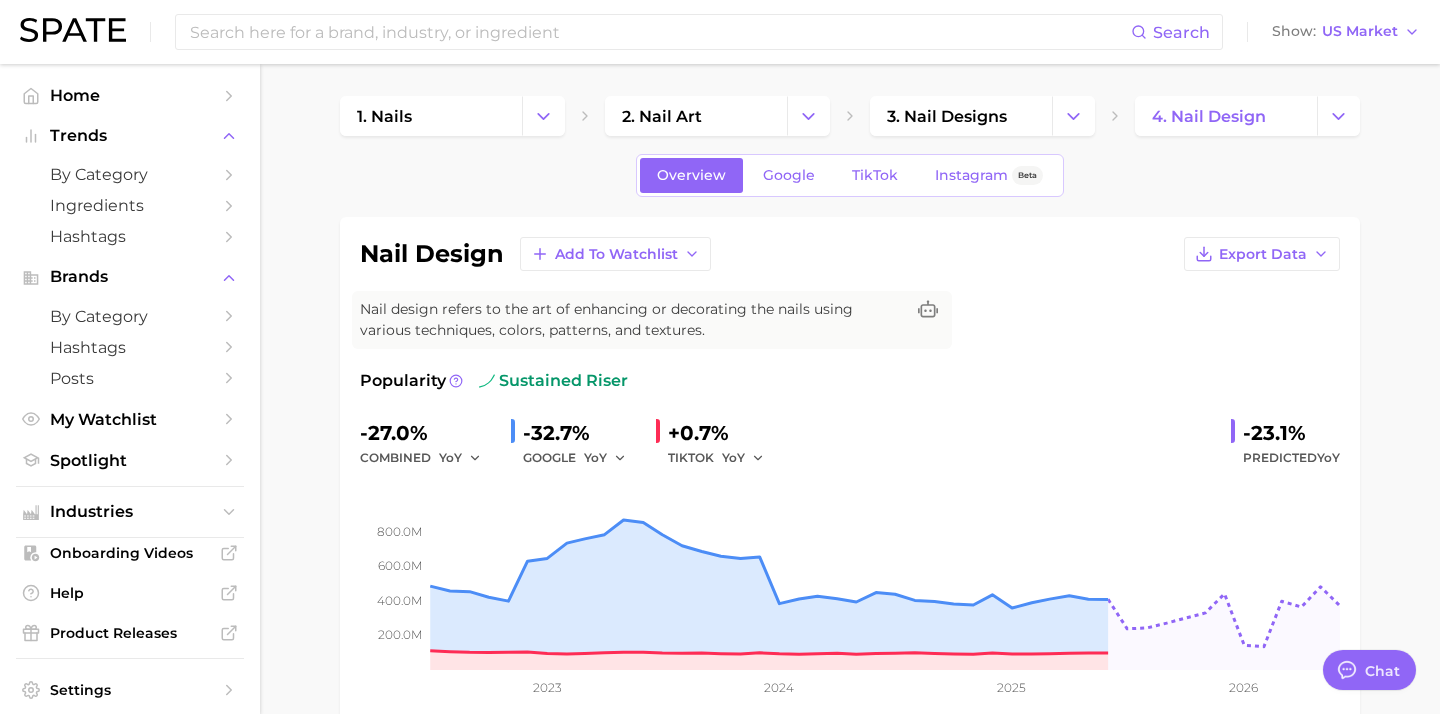 scroll, scrollTop: 6, scrollLeft: 0, axis: vertical 